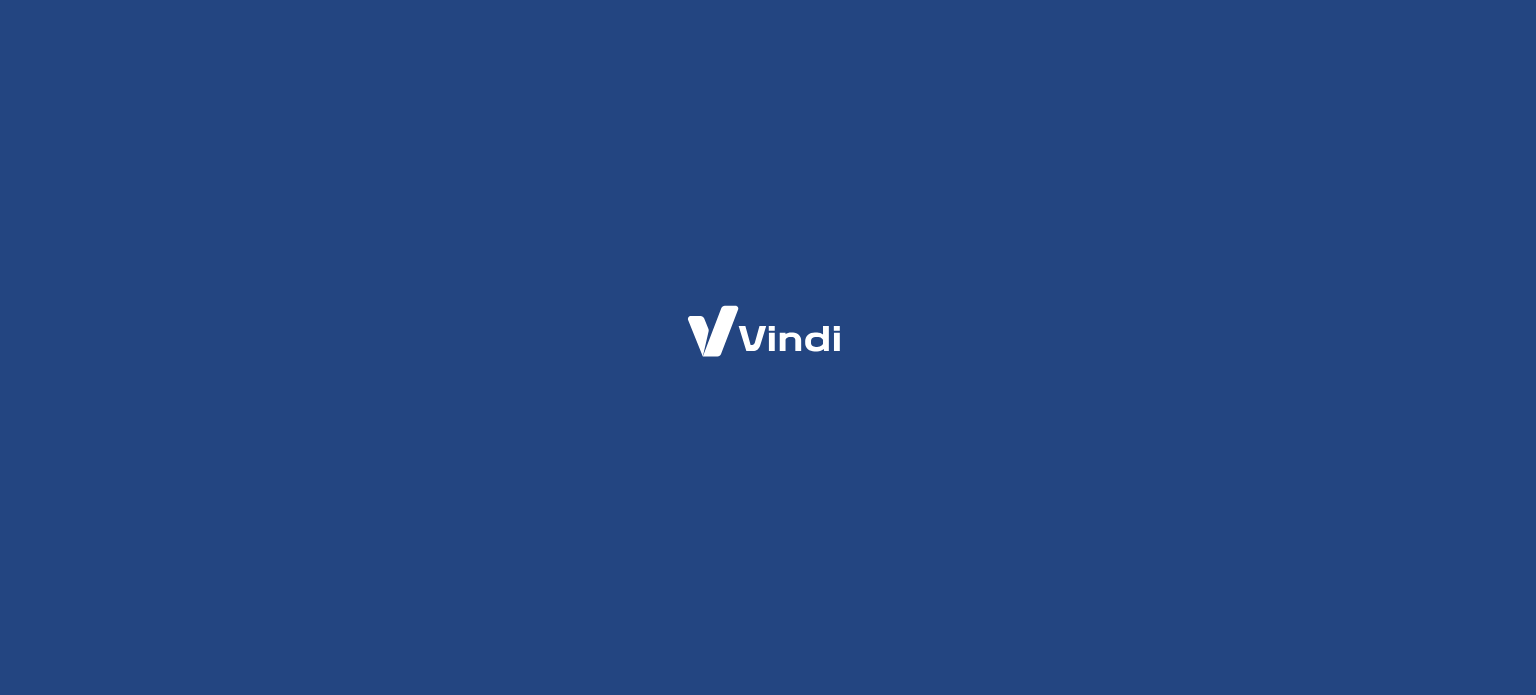 scroll, scrollTop: 0, scrollLeft: 0, axis: both 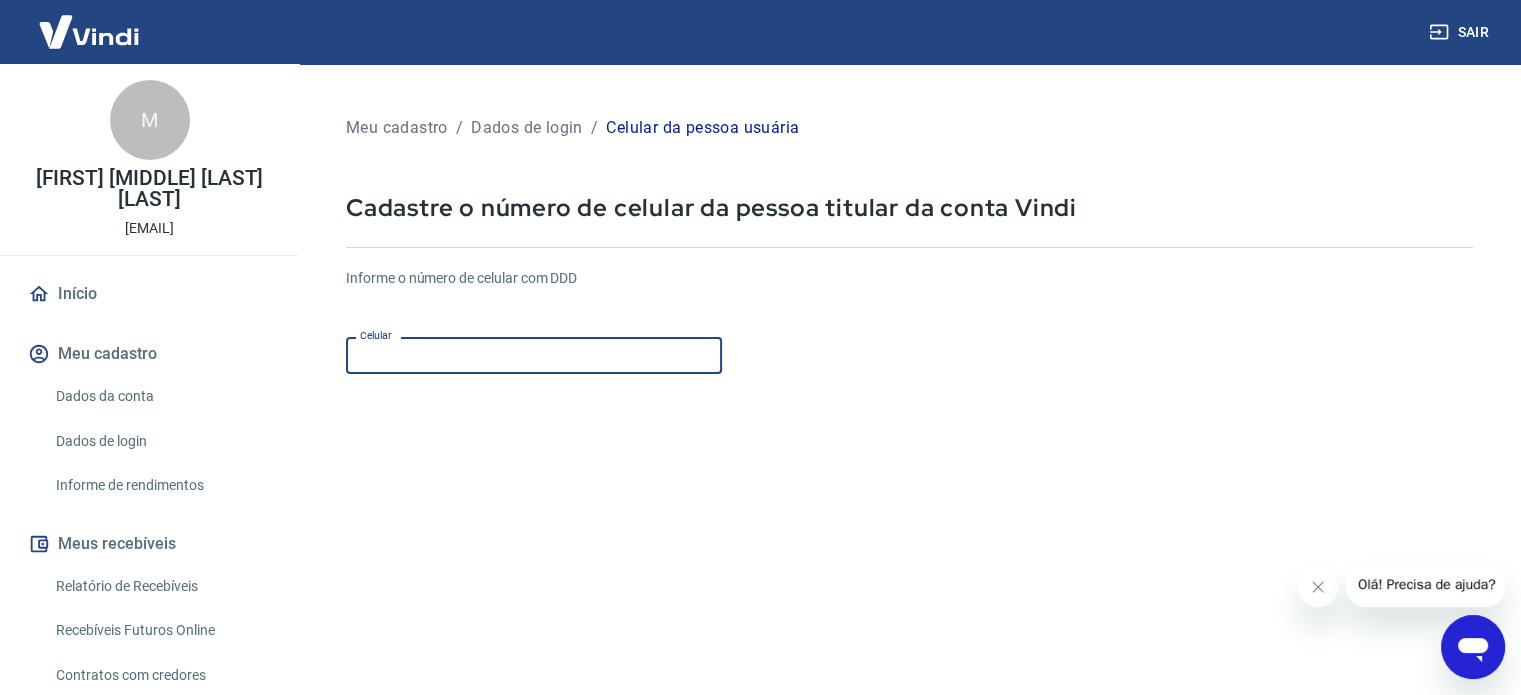 click on "Celular" at bounding box center (534, 355) 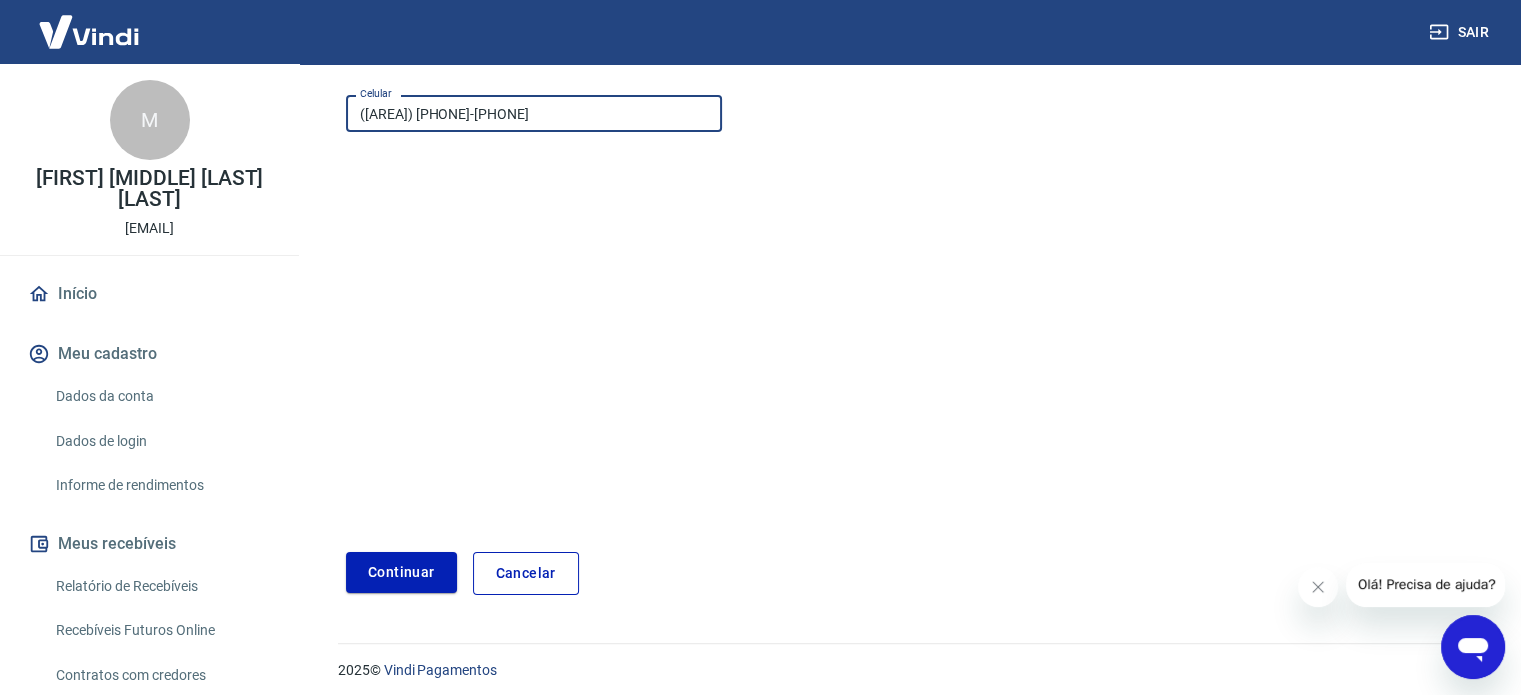 scroll, scrollTop: 241, scrollLeft: 0, axis: vertical 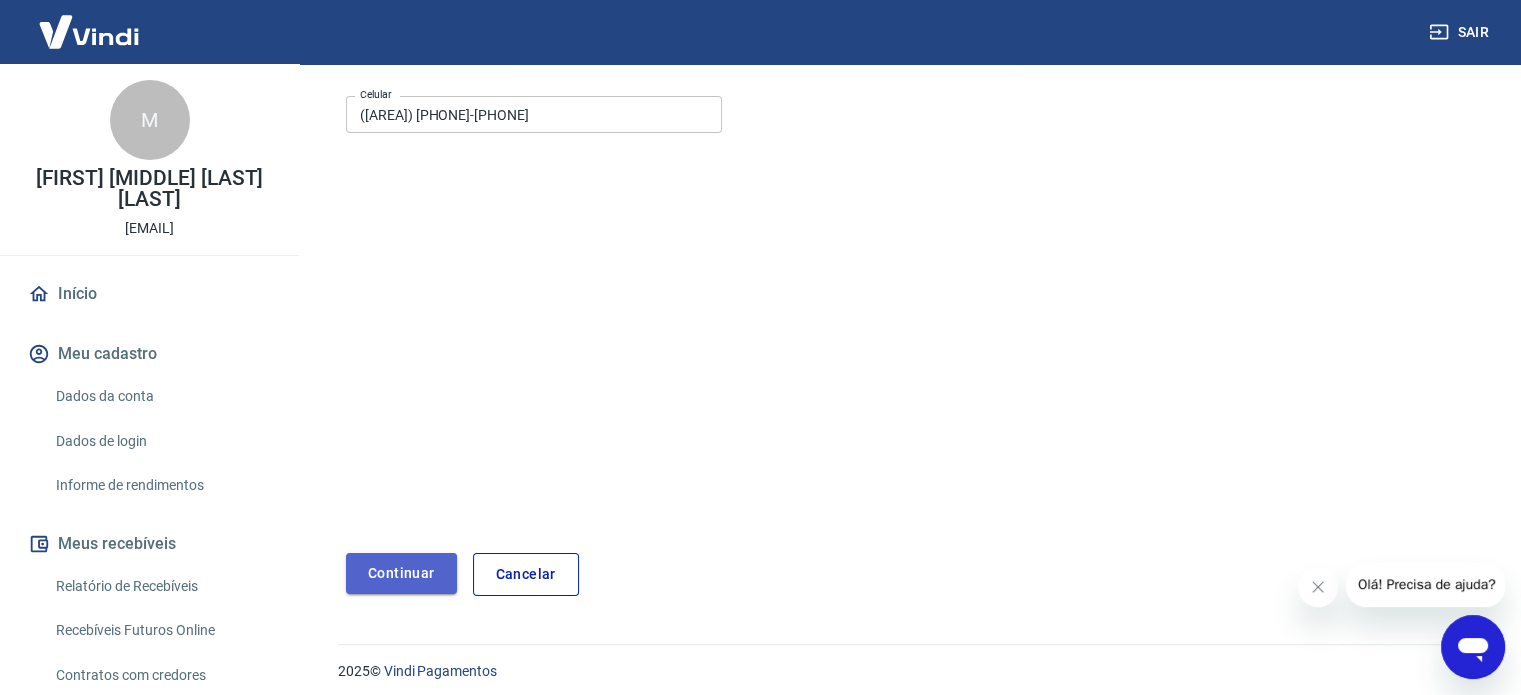 click on "Continuar" at bounding box center (401, 573) 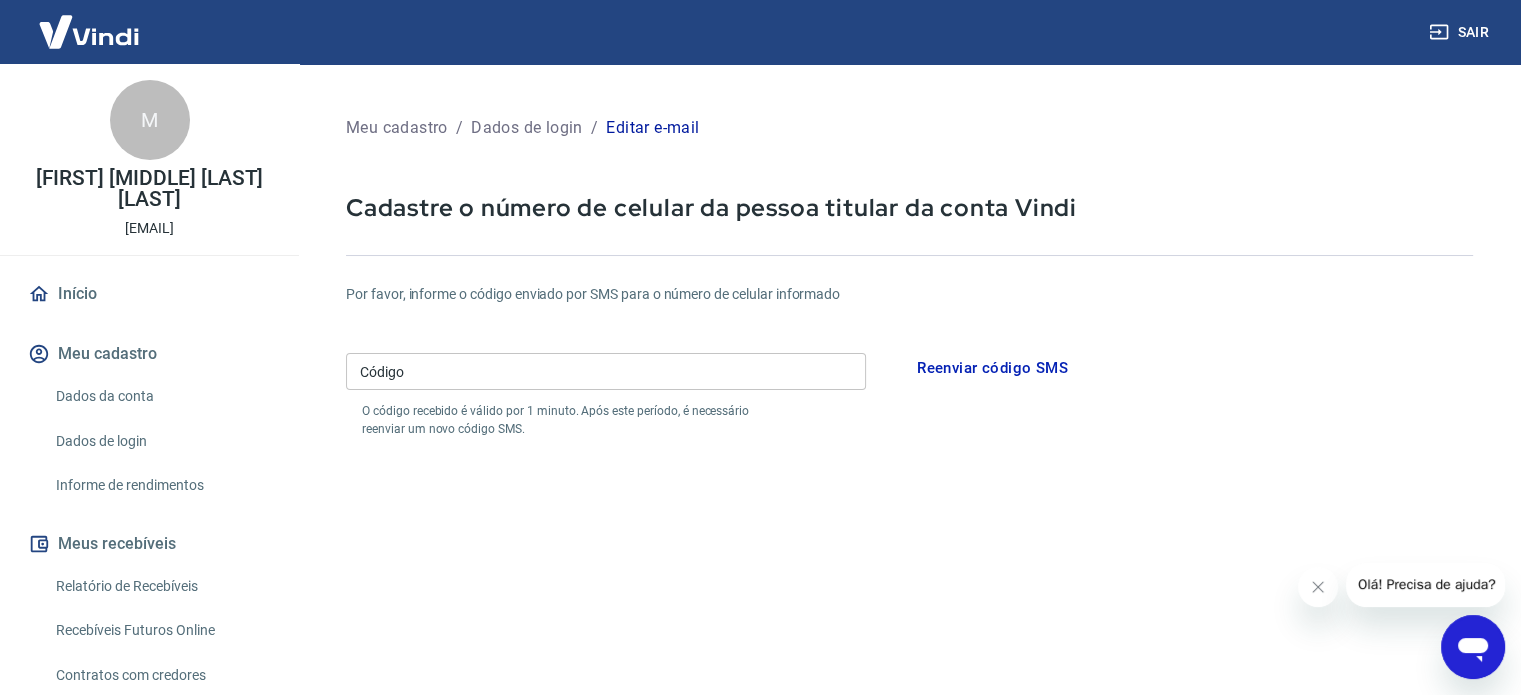 scroll, scrollTop: 0, scrollLeft: 0, axis: both 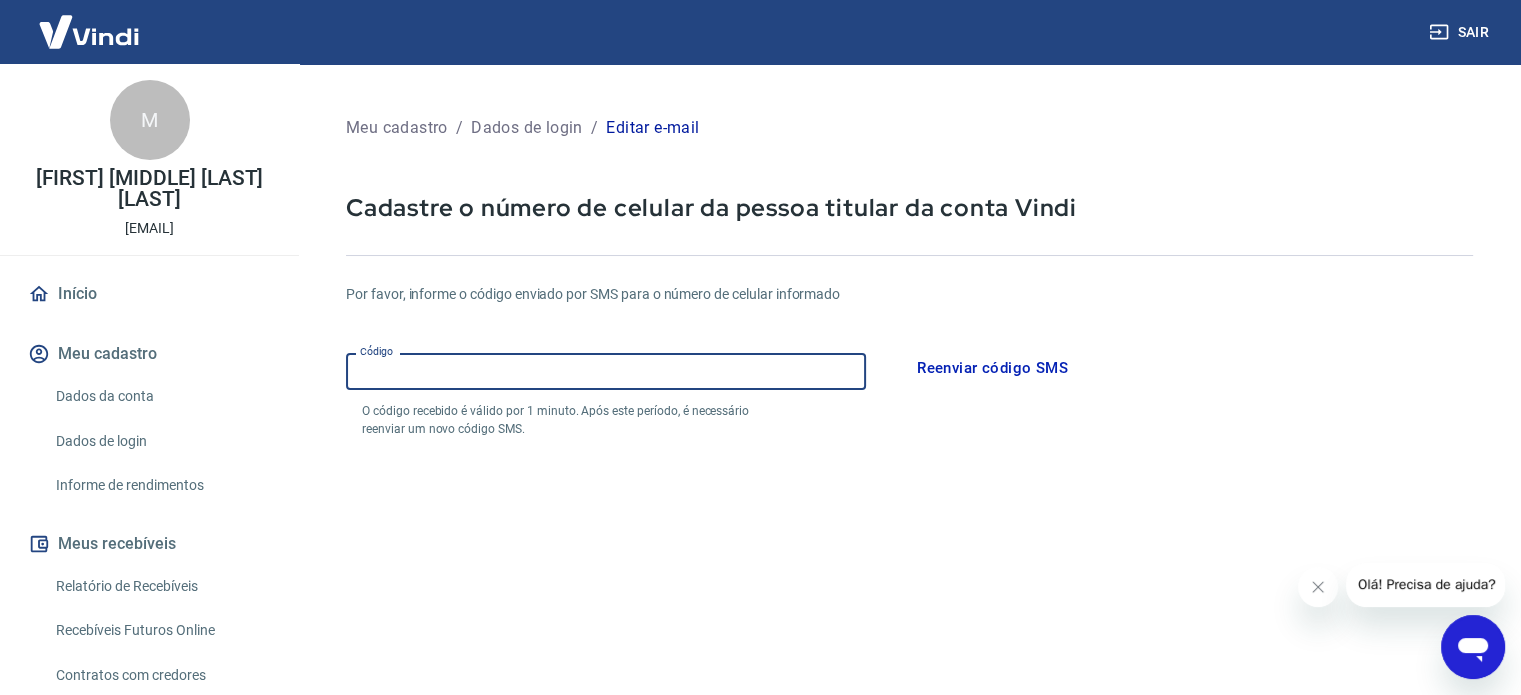 drag, startPoint x: 472, startPoint y: 368, endPoint x: 315, endPoint y: 375, distance: 157.15598 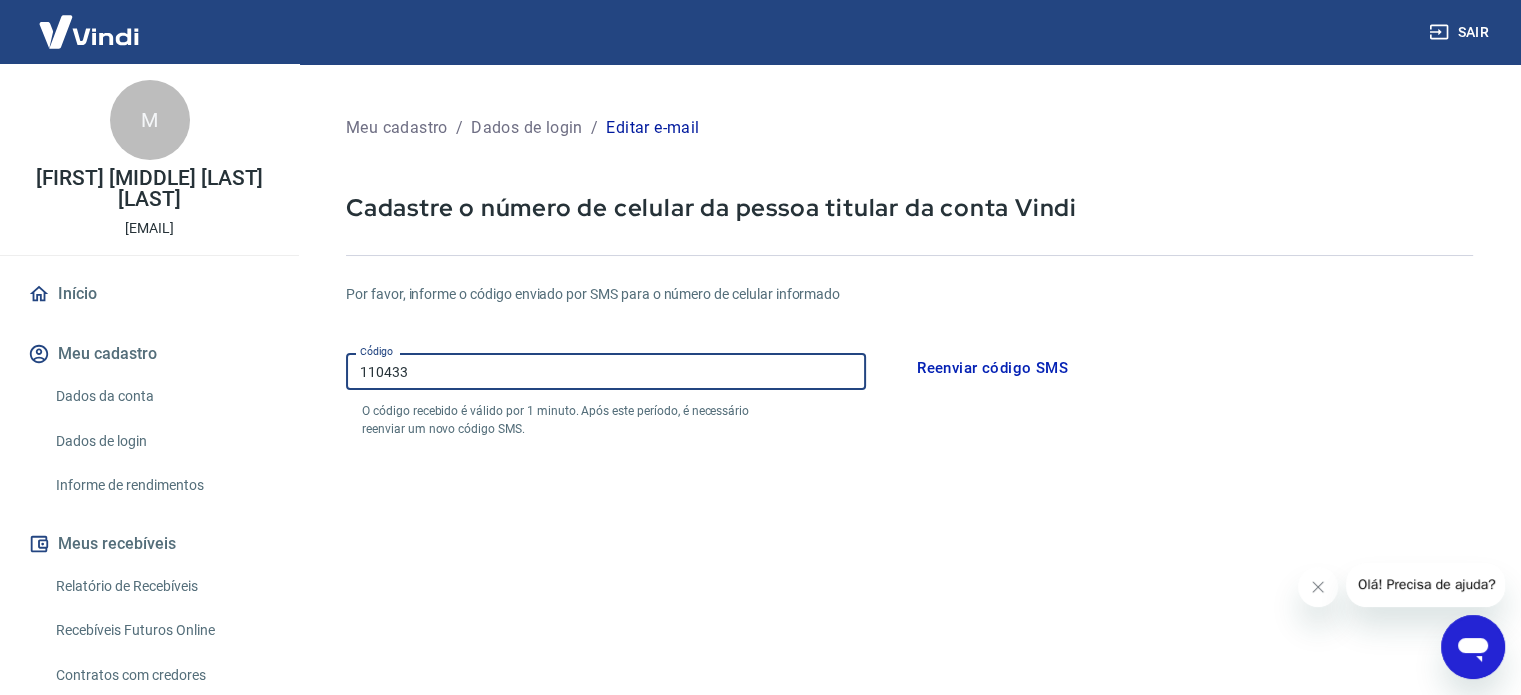 type on "110433" 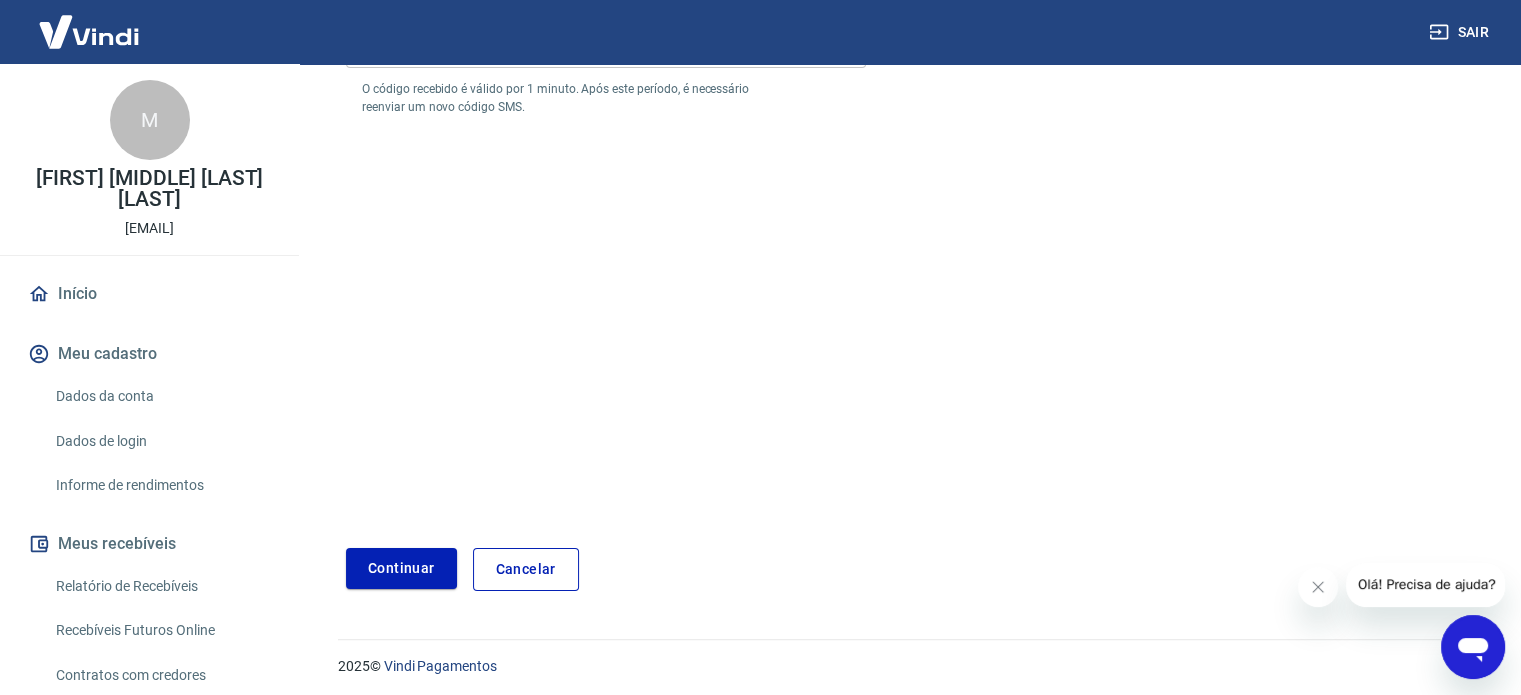 scroll, scrollTop: 327, scrollLeft: 0, axis: vertical 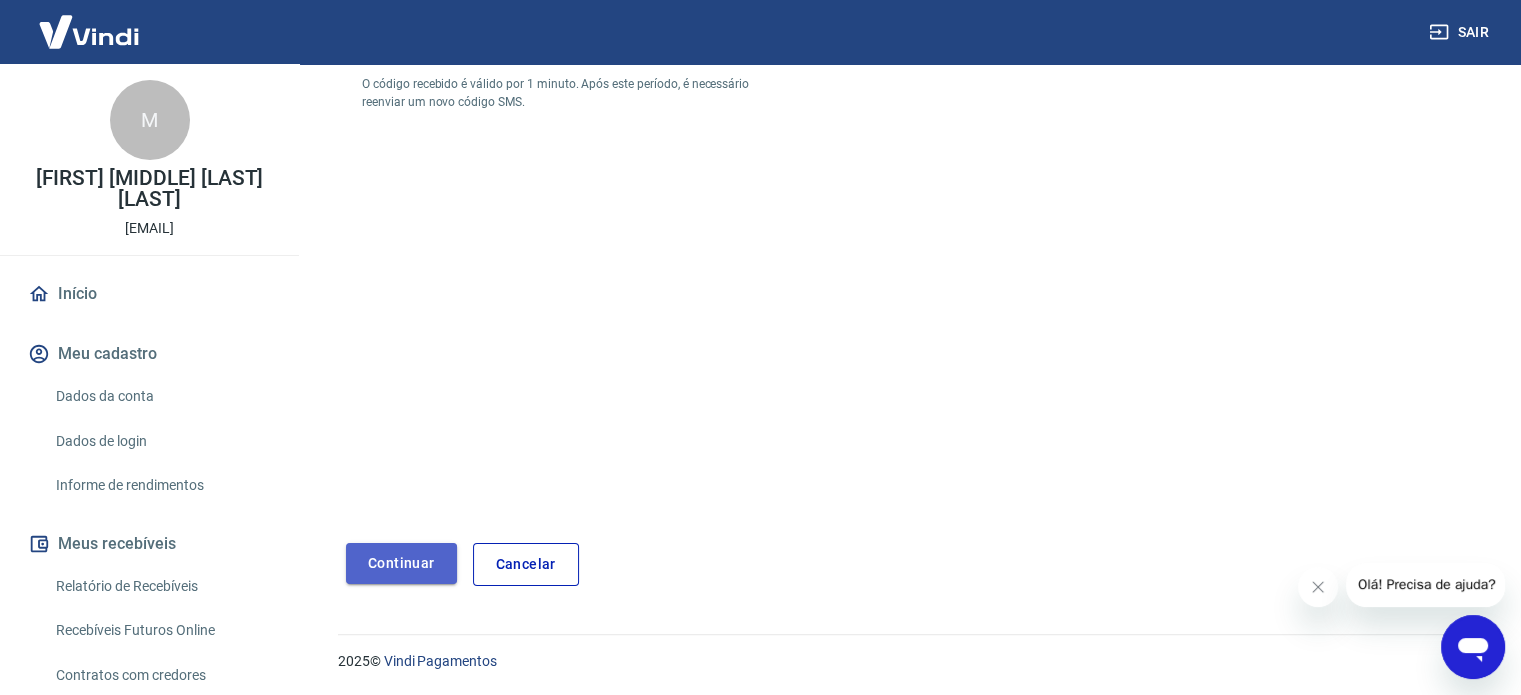 click on "Continuar" at bounding box center (401, 563) 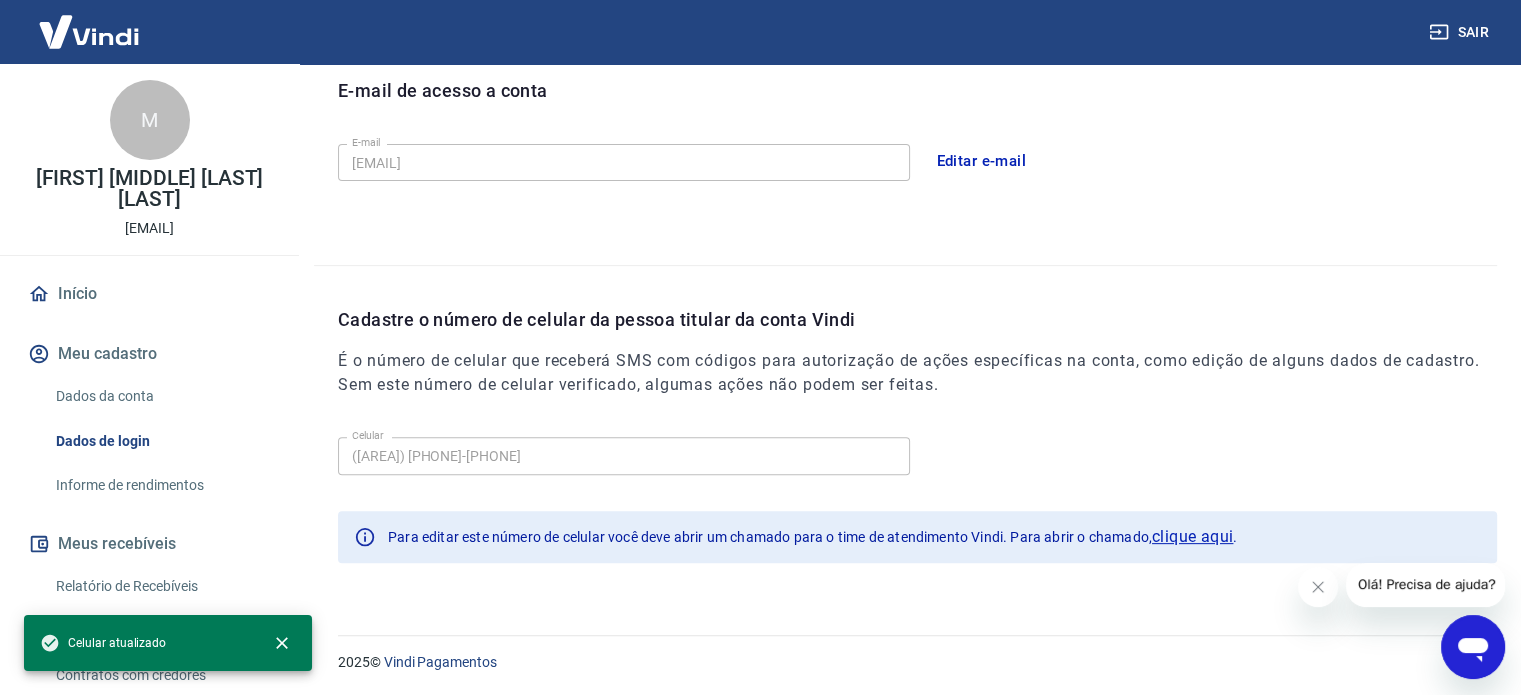 scroll, scrollTop: 568, scrollLeft: 0, axis: vertical 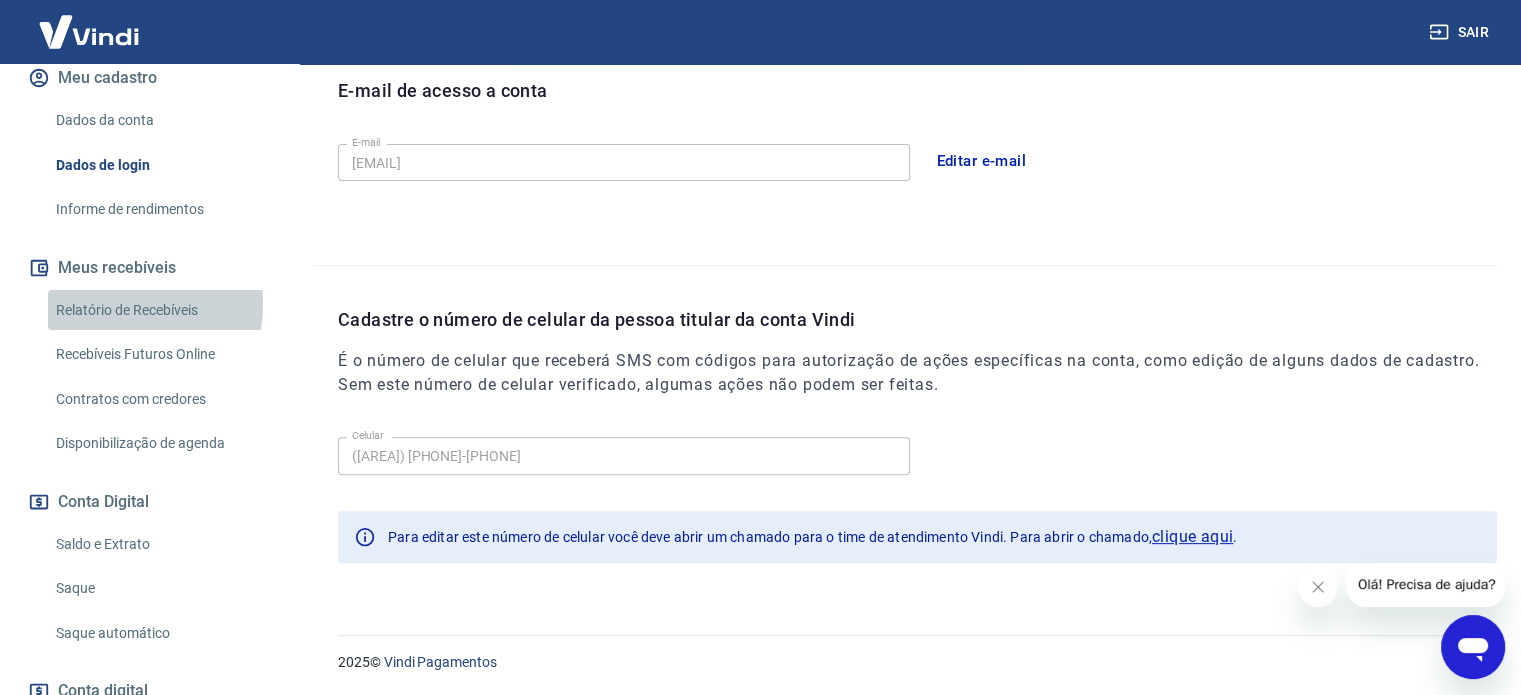 click on "Relatório de Recebíveis" at bounding box center [161, 310] 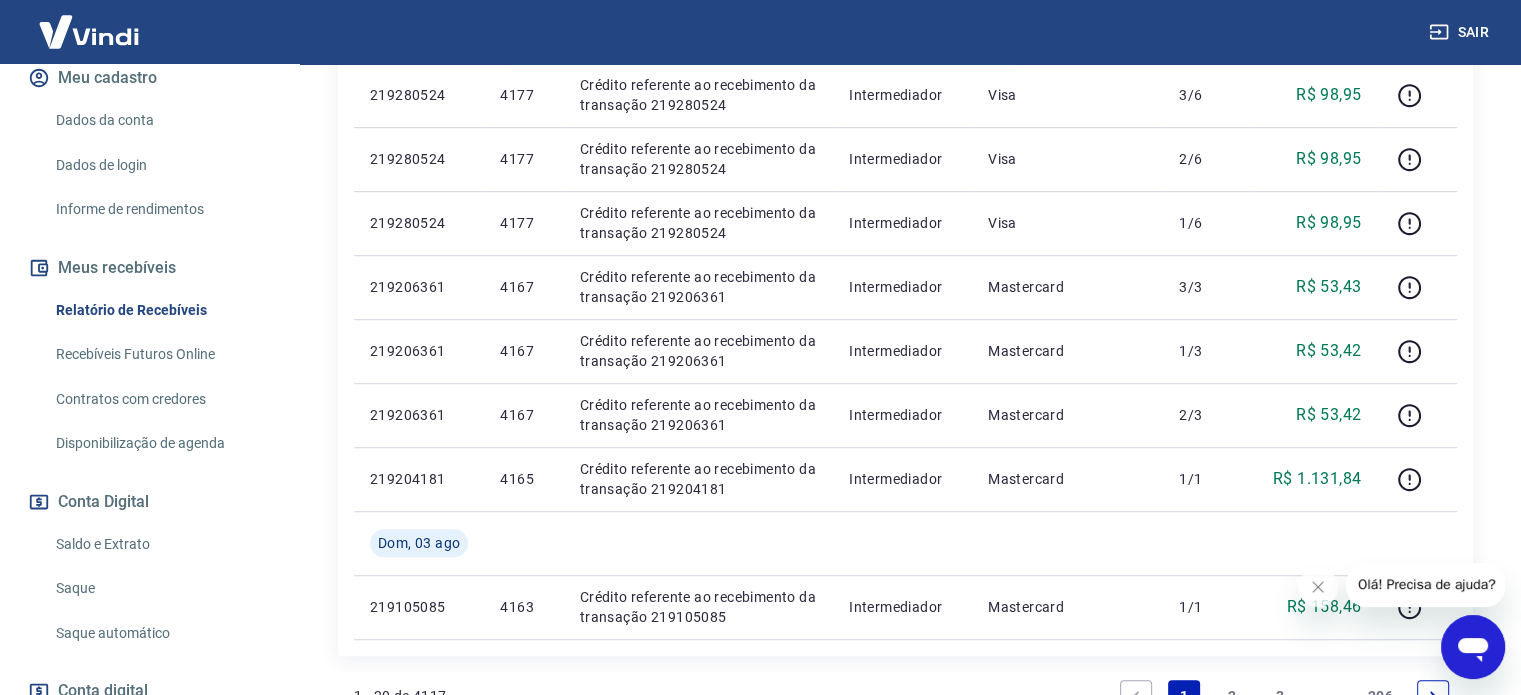 scroll, scrollTop: 1283, scrollLeft: 0, axis: vertical 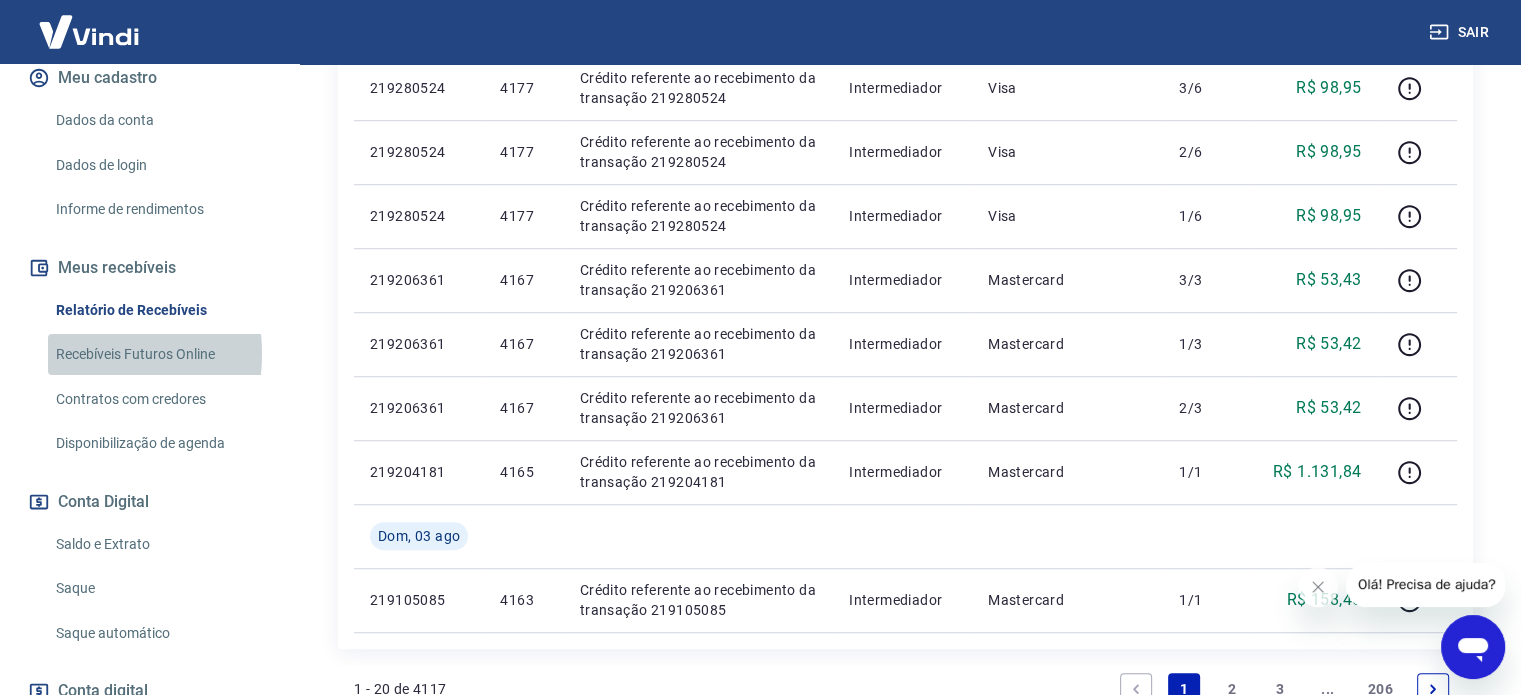 click on "Recebíveis Futuros Online" at bounding box center (161, 354) 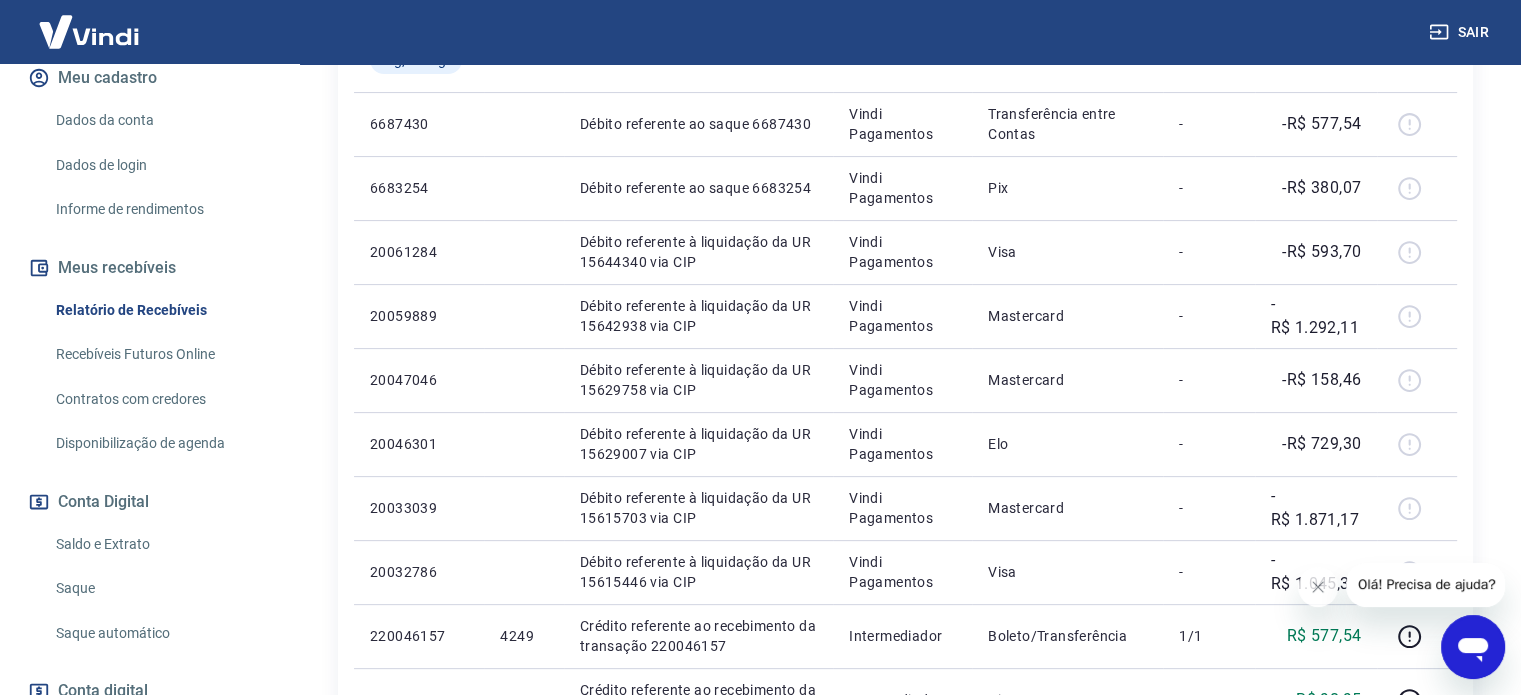 scroll, scrollTop: 327, scrollLeft: 0, axis: vertical 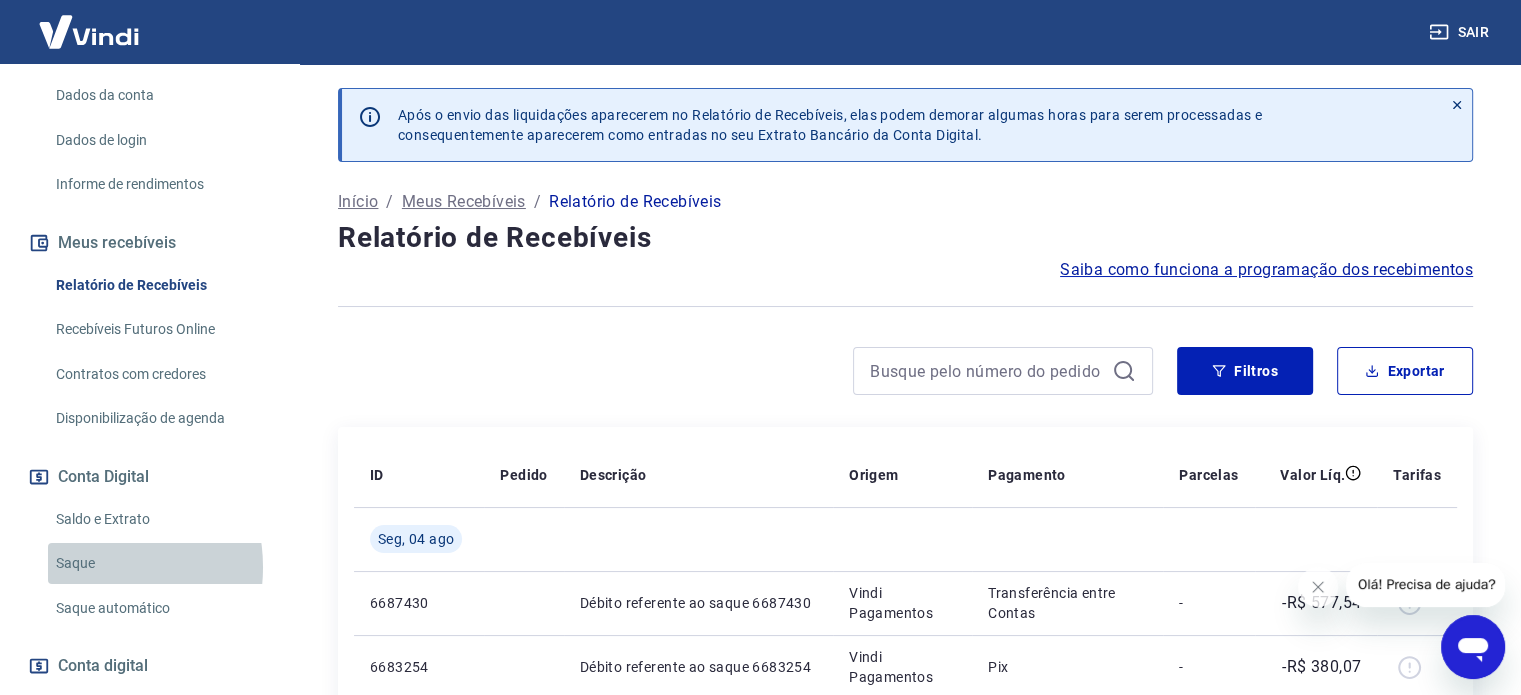 click on "Saque" at bounding box center [161, 563] 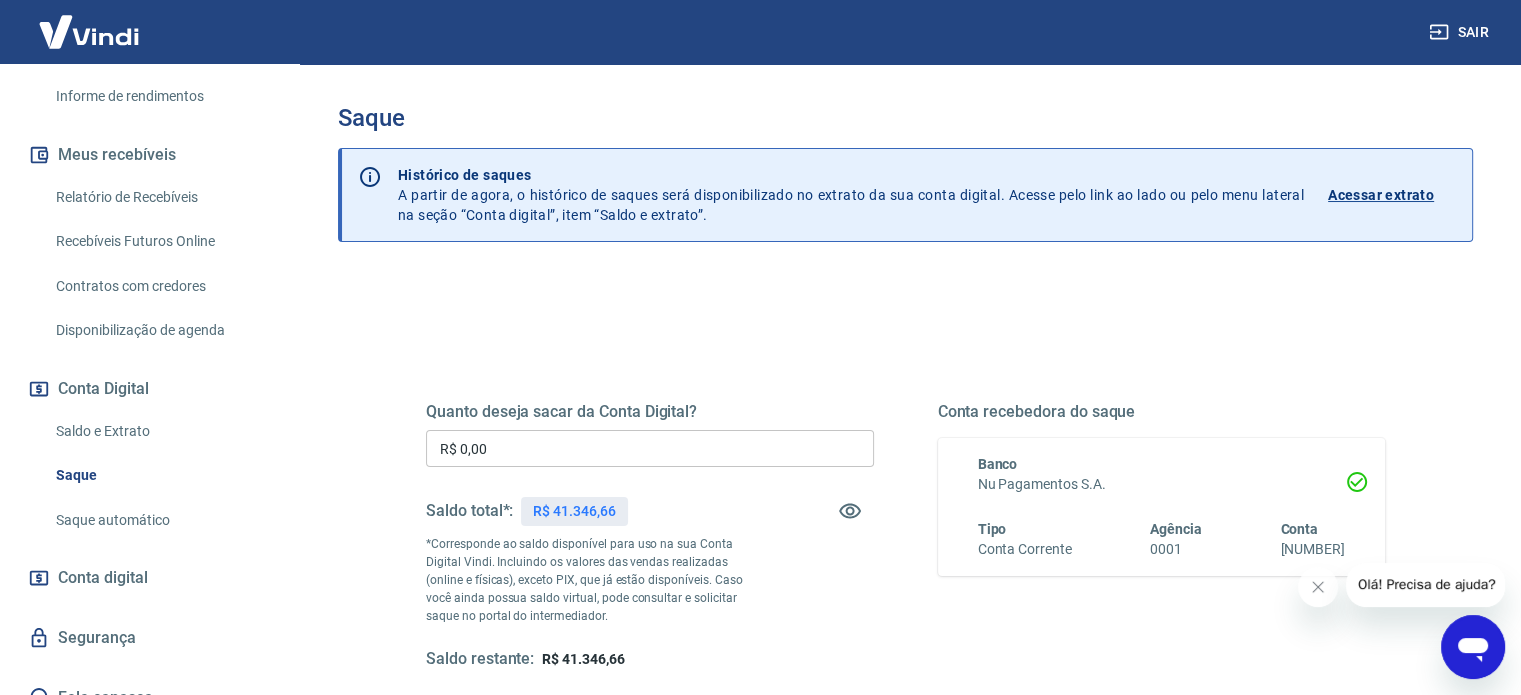 scroll, scrollTop: 368, scrollLeft: 0, axis: vertical 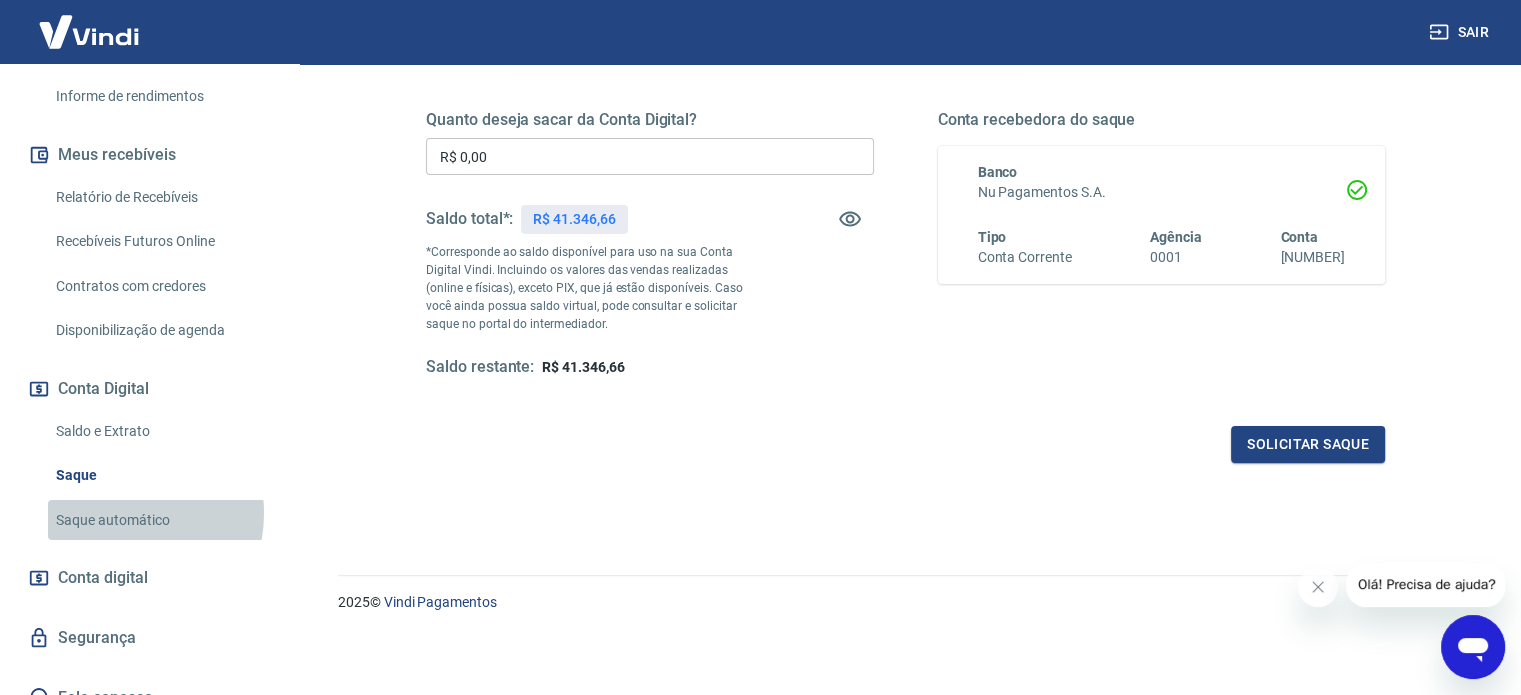 click on "Saque automático" at bounding box center (161, 520) 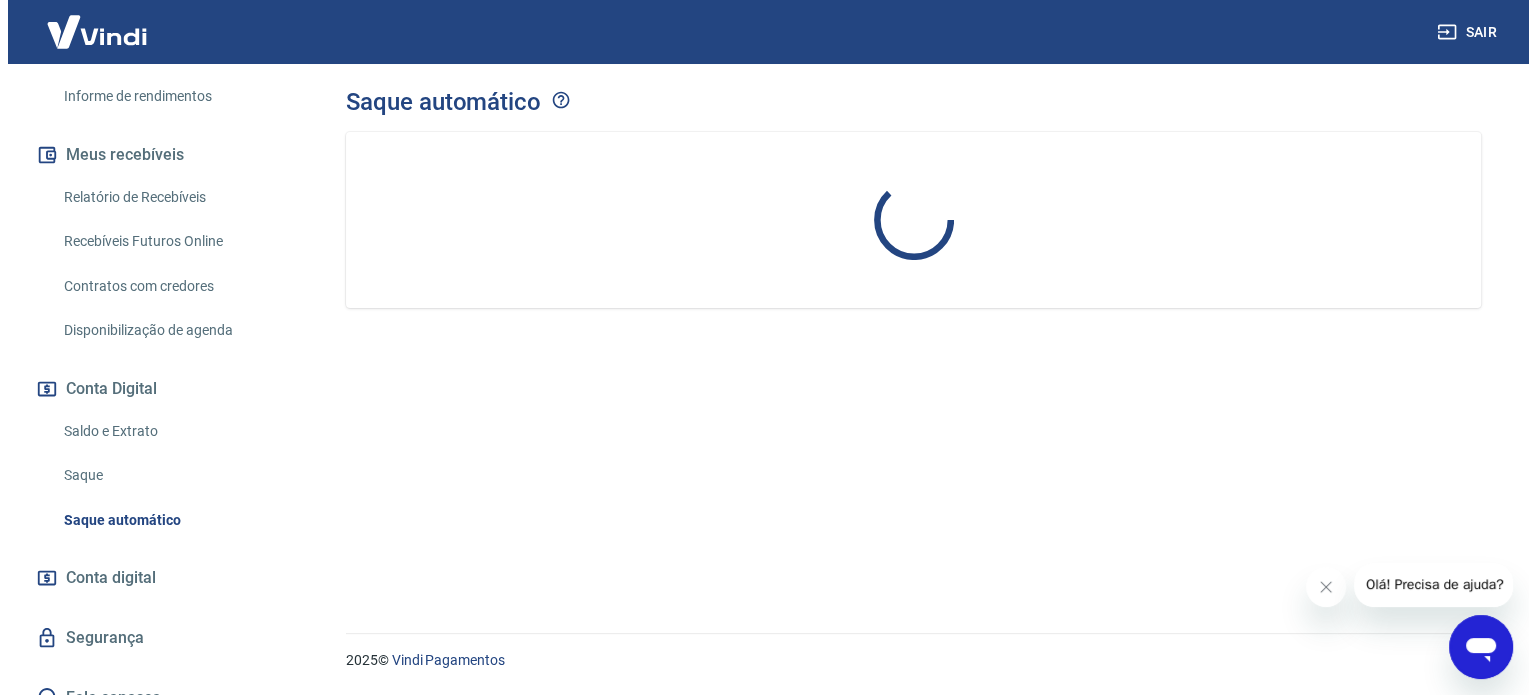 scroll, scrollTop: 0, scrollLeft: 0, axis: both 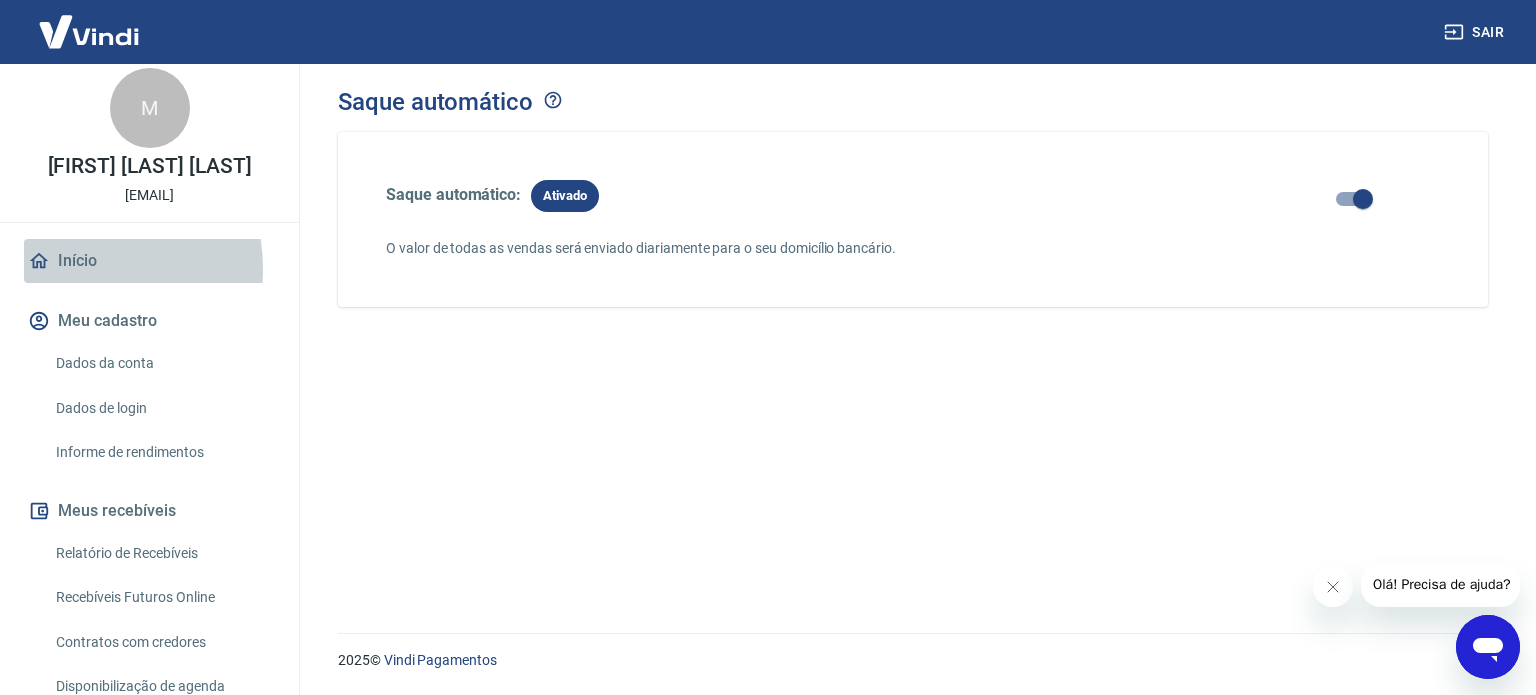 click on "Início" at bounding box center (149, 261) 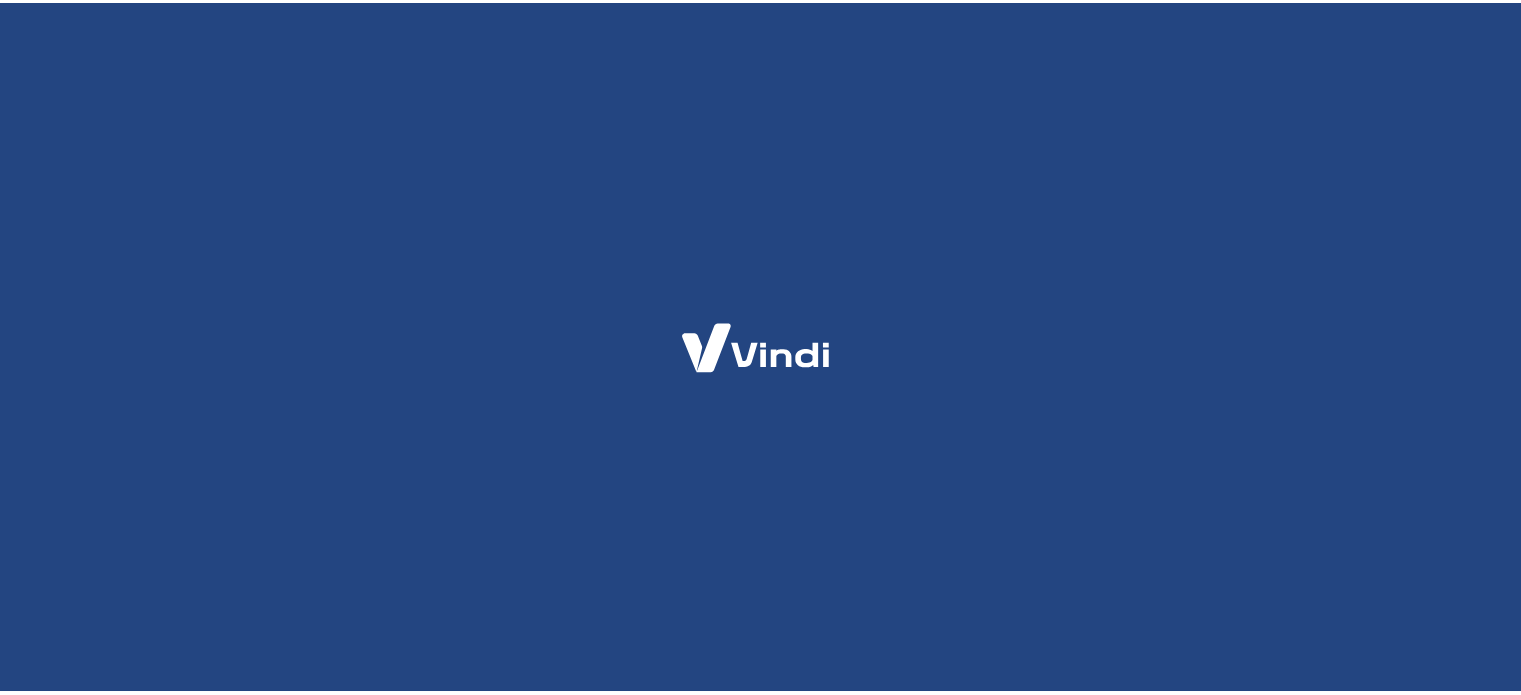 scroll, scrollTop: 0, scrollLeft: 0, axis: both 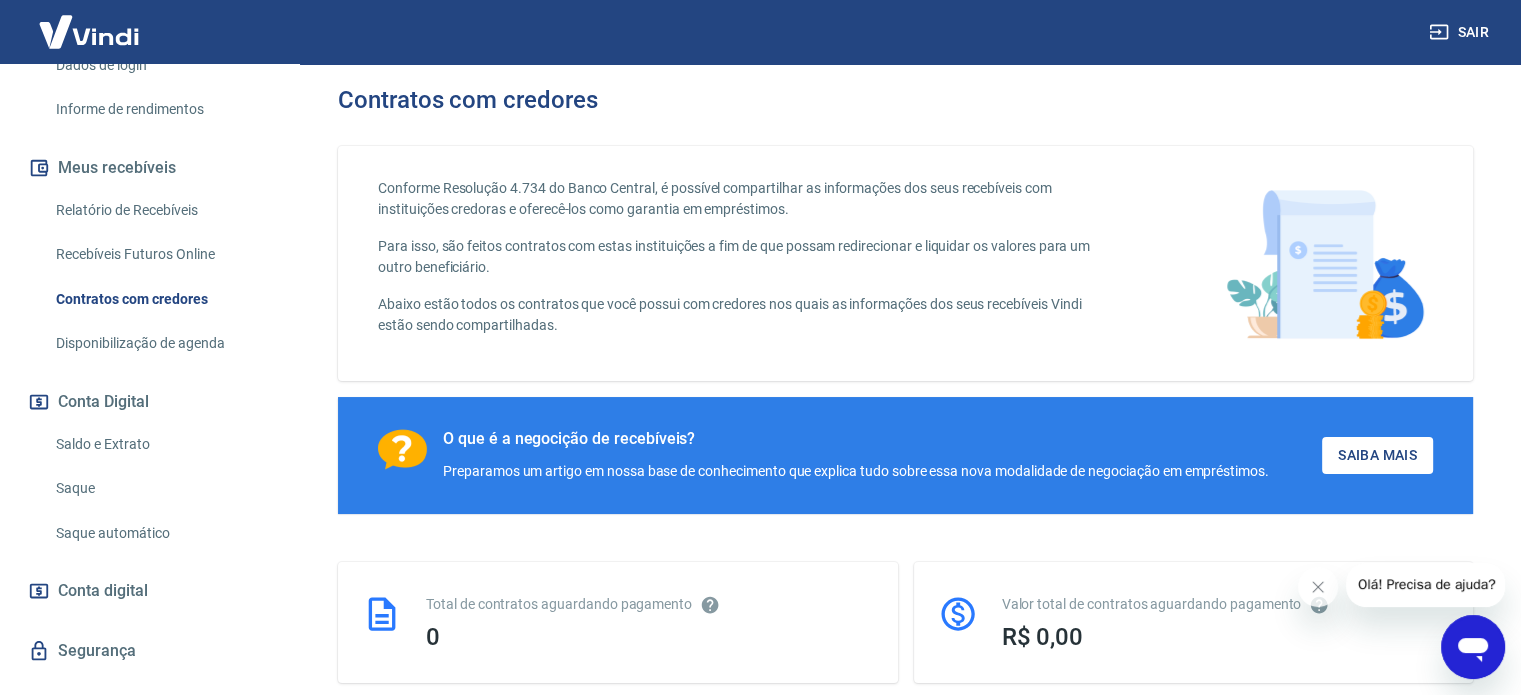 click on "Saldo e Extrato" at bounding box center (161, 444) 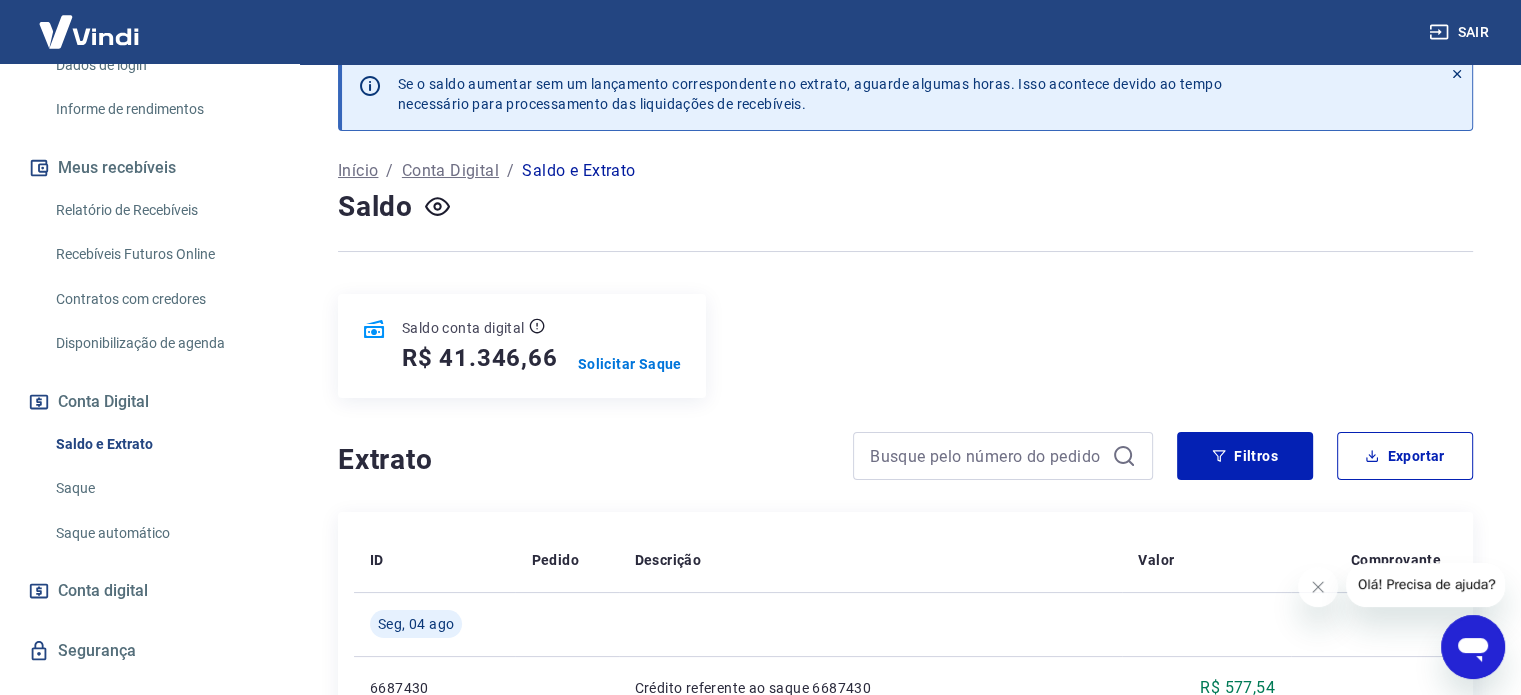 scroll, scrollTop: 0, scrollLeft: 0, axis: both 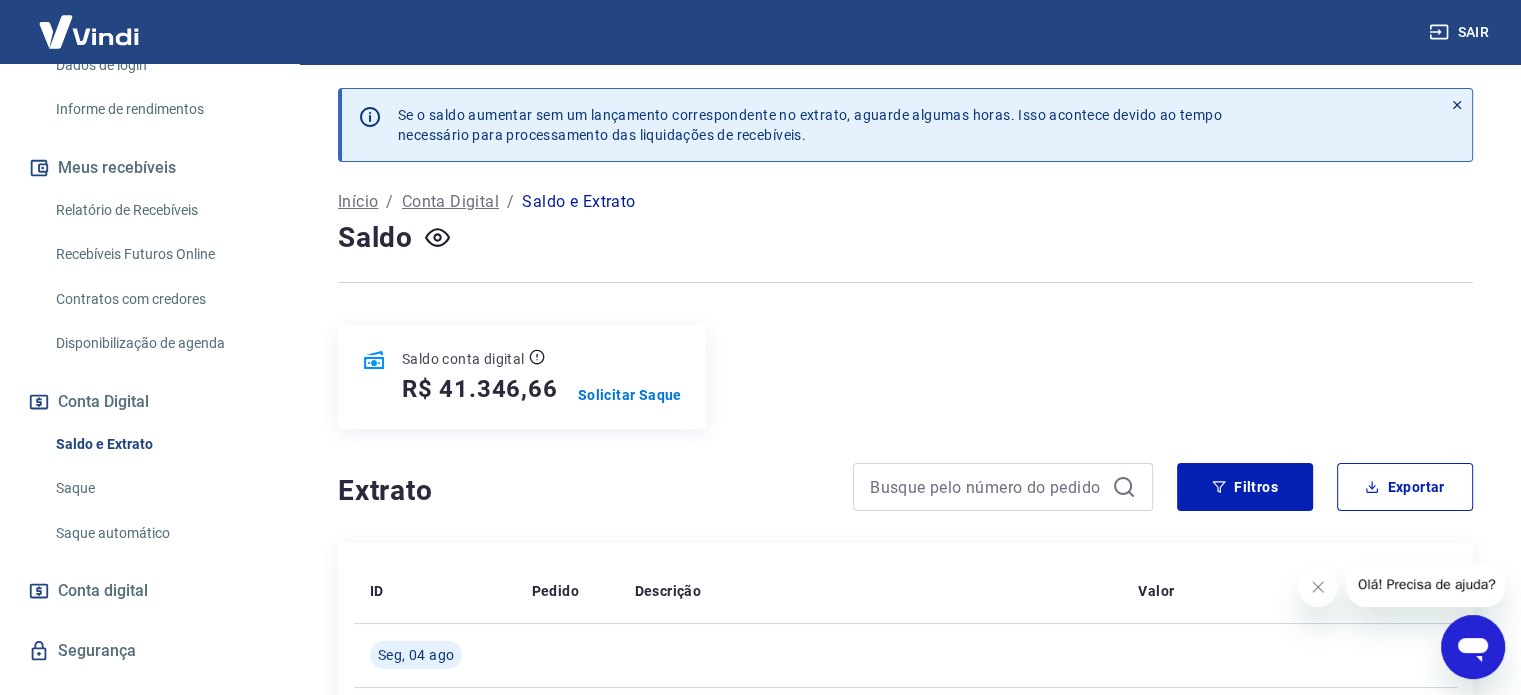 click on "Início" at bounding box center [358, 202] 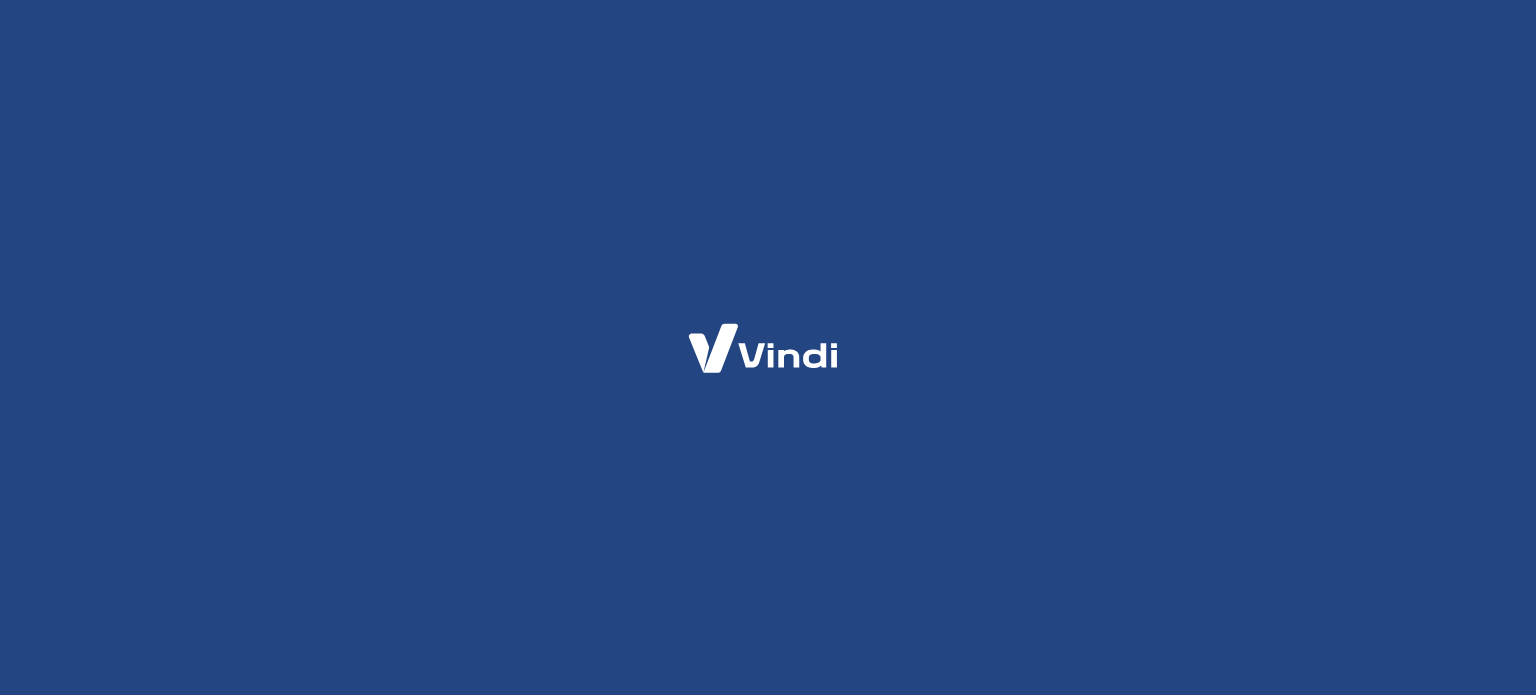 scroll, scrollTop: 0, scrollLeft: 0, axis: both 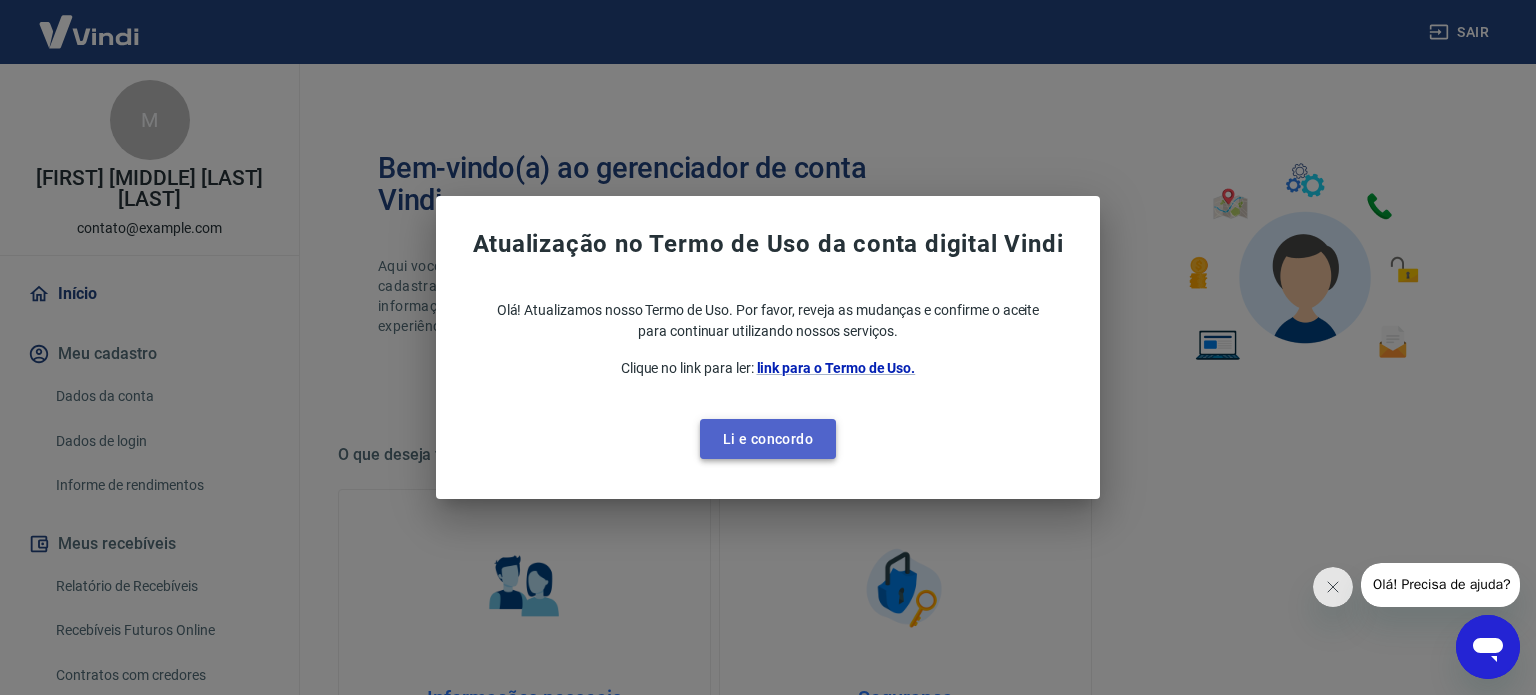 click on "Li e concordo" at bounding box center [768, 439] 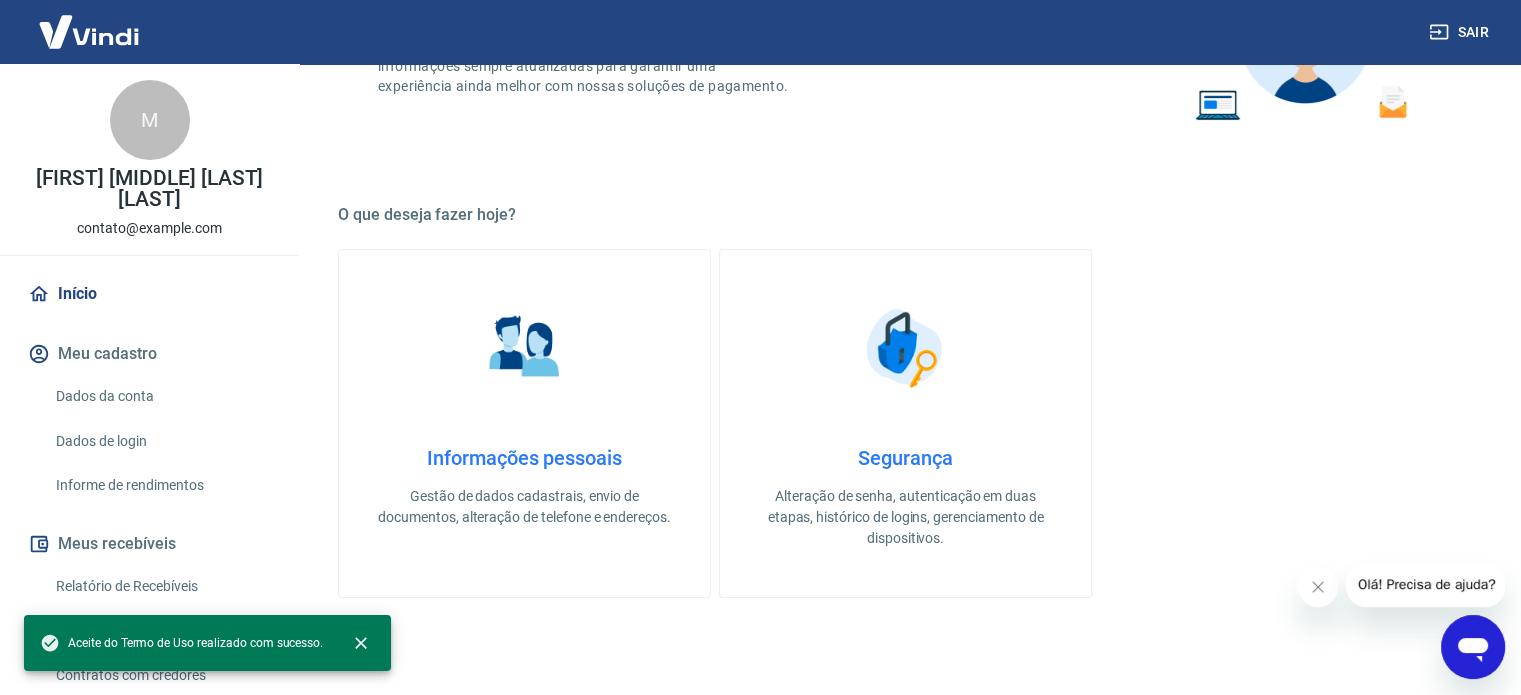 scroll, scrollTop: 243, scrollLeft: 0, axis: vertical 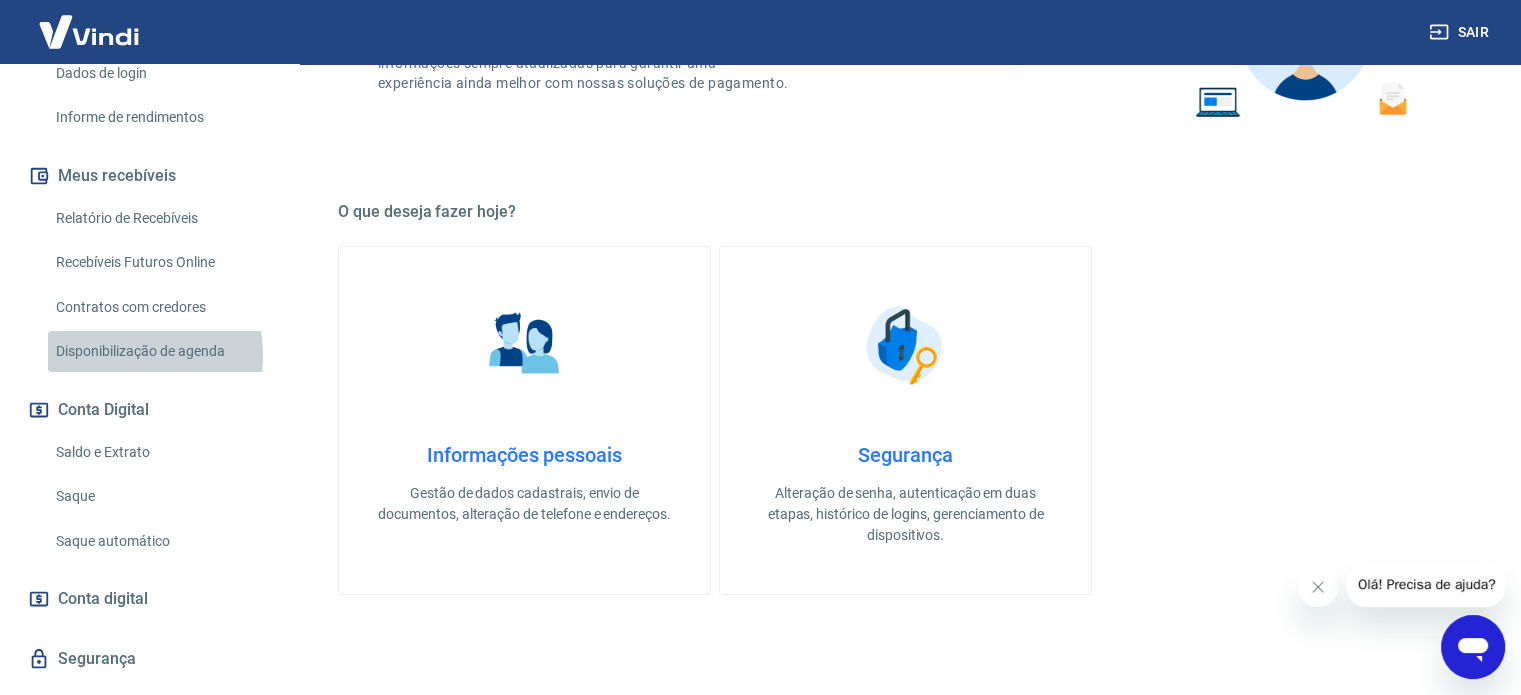 click on "Disponibilização de agenda" at bounding box center [161, 351] 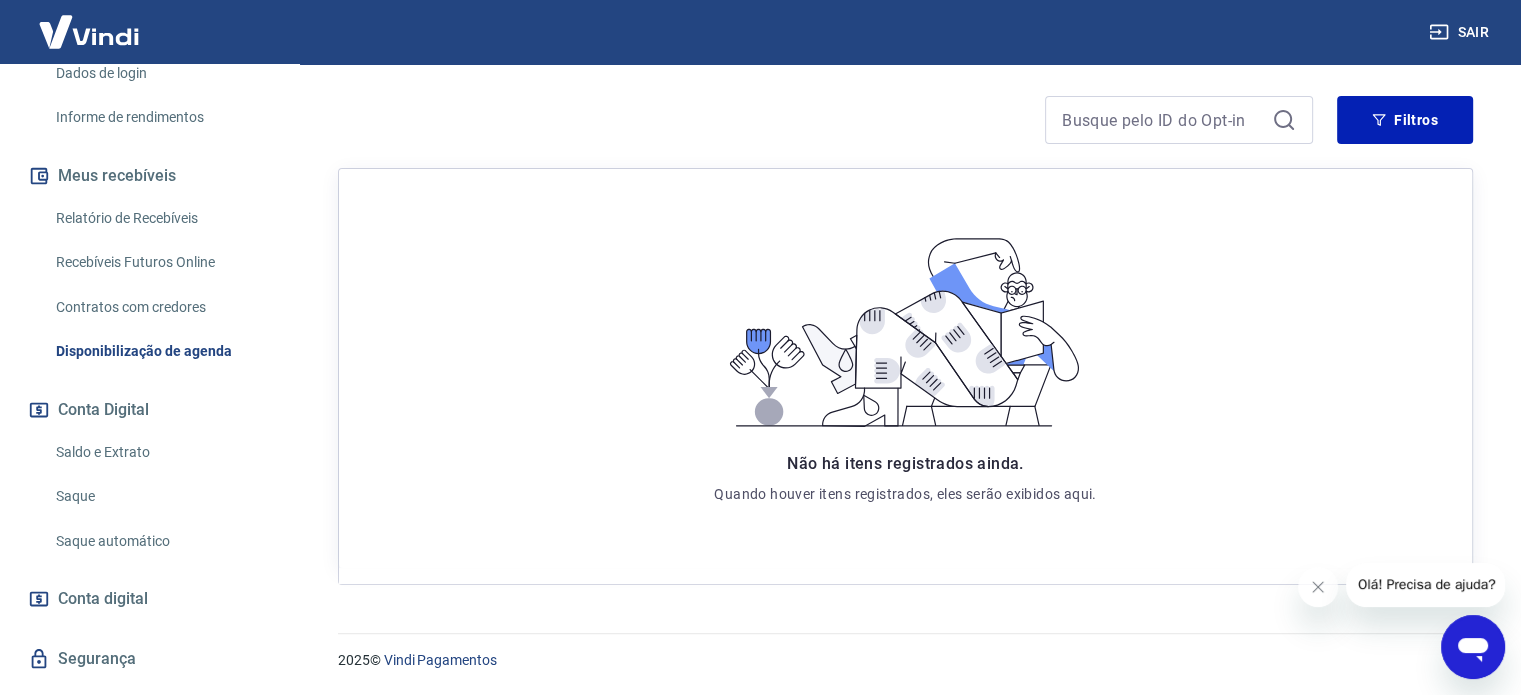 scroll, scrollTop: 268, scrollLeft: 0, axis: vertical 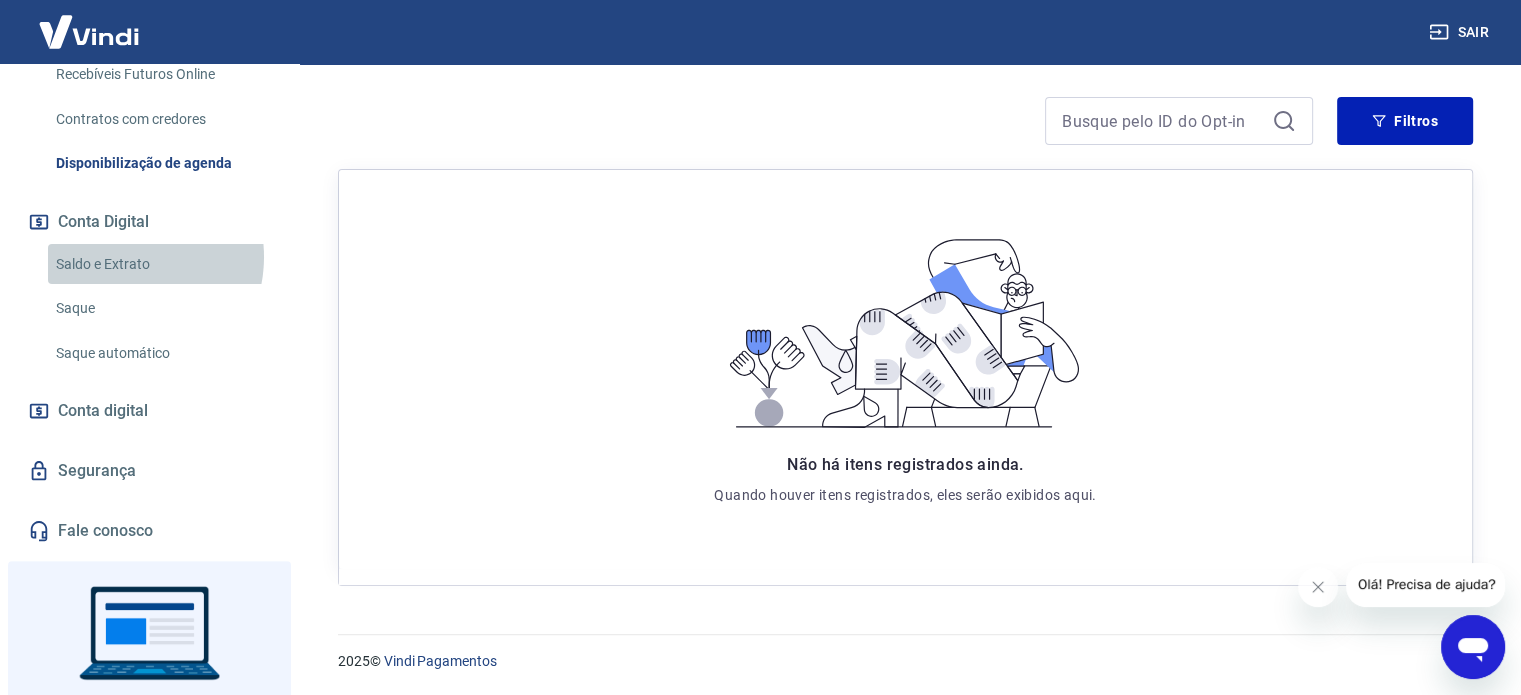 click on "Saldo e Extrato" at bounding box center (161, 264) 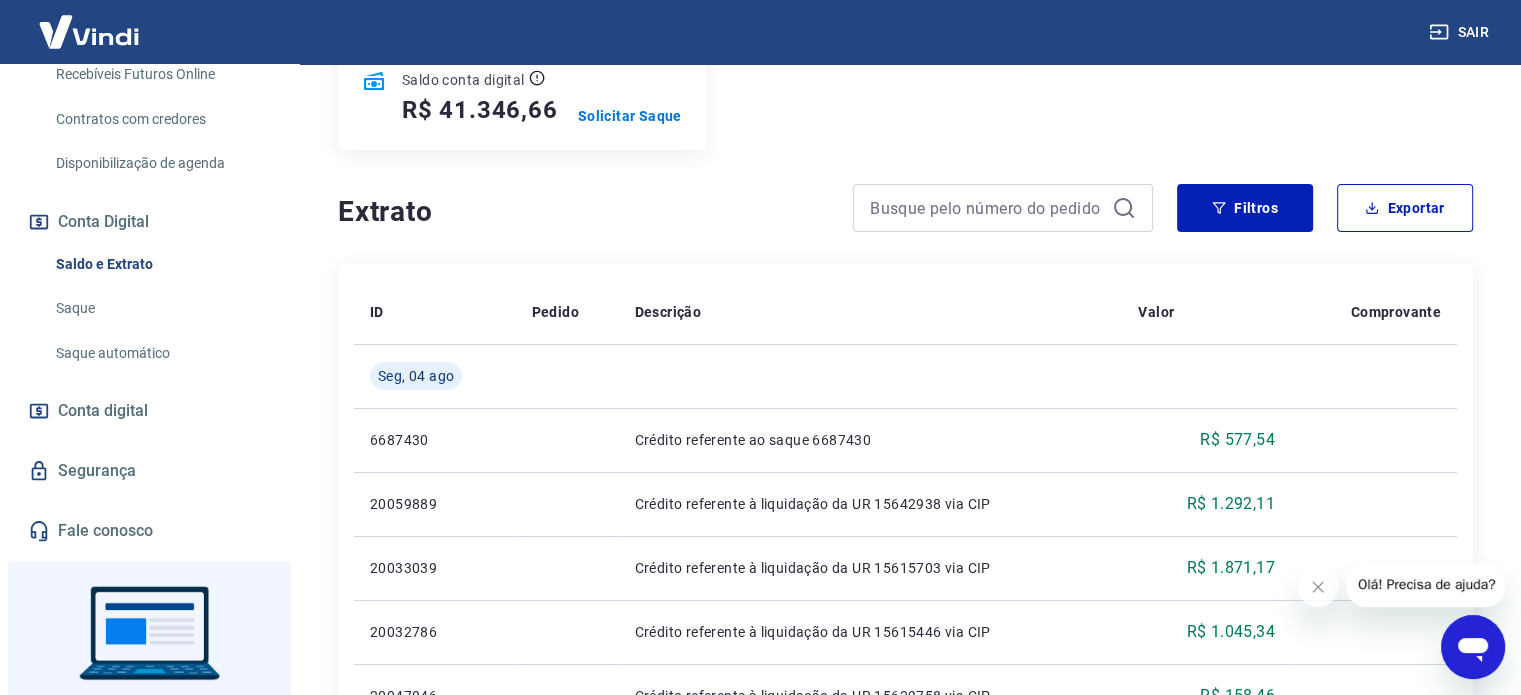 scroll, scrollTop: 276, scrollLeft: 0, axis: vertical 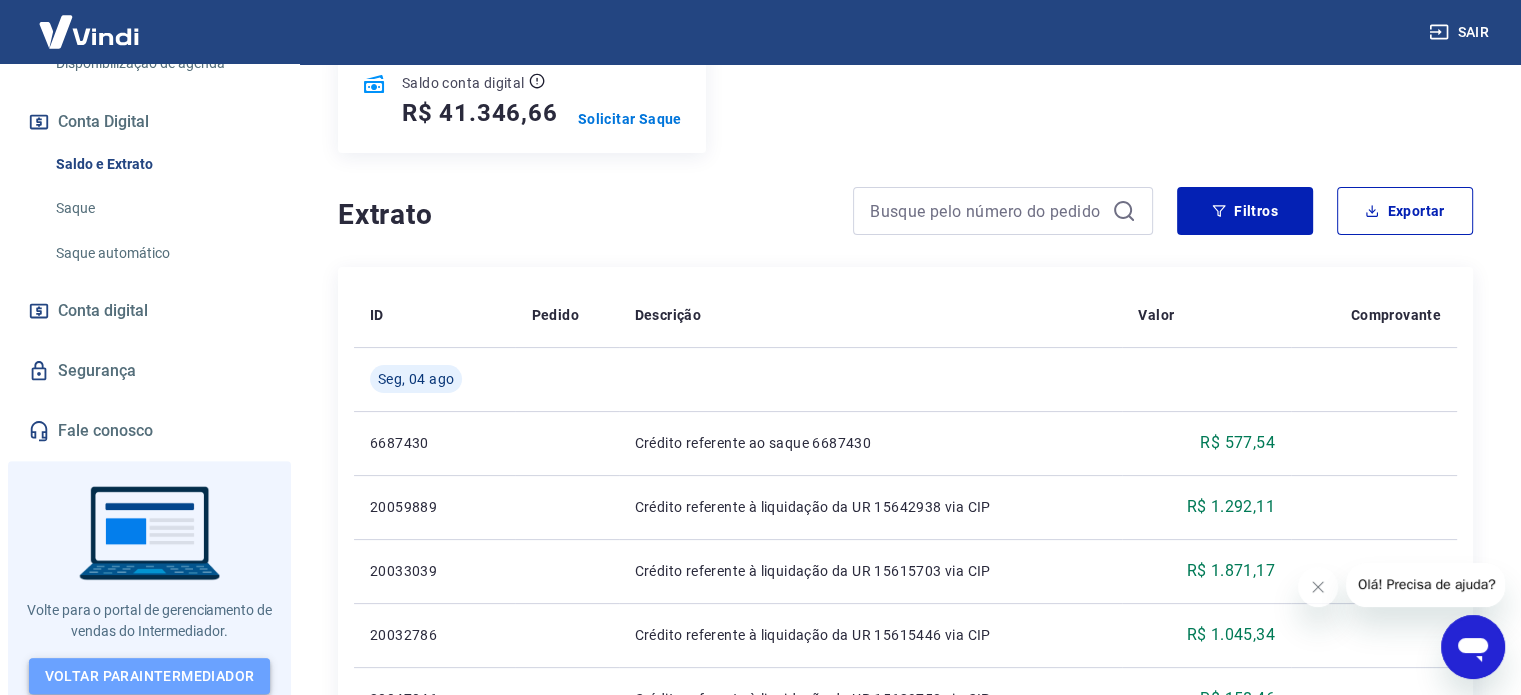 click on "Voltar para  Intermediador" at bounding box center (150, 676) 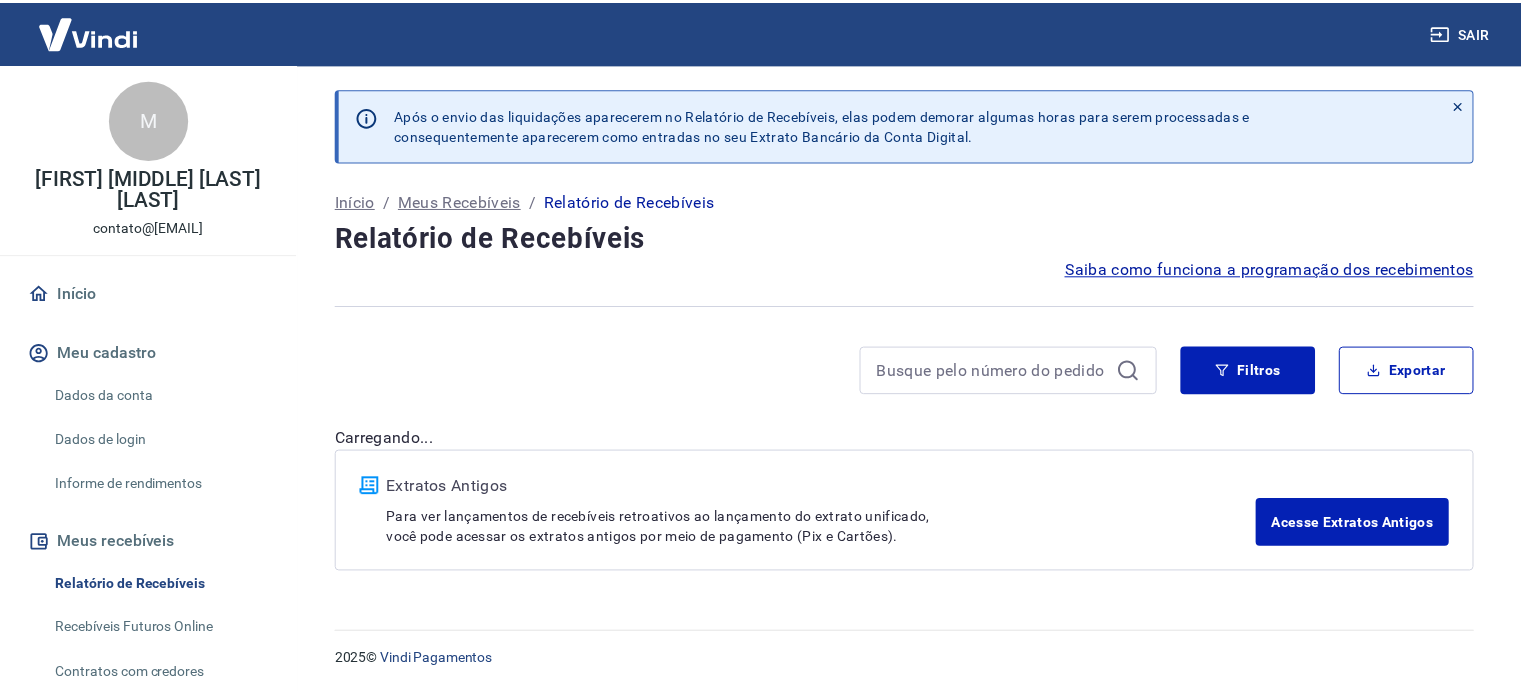 scroll, scrollTop: 0, scrollLeft: 0, axis: both 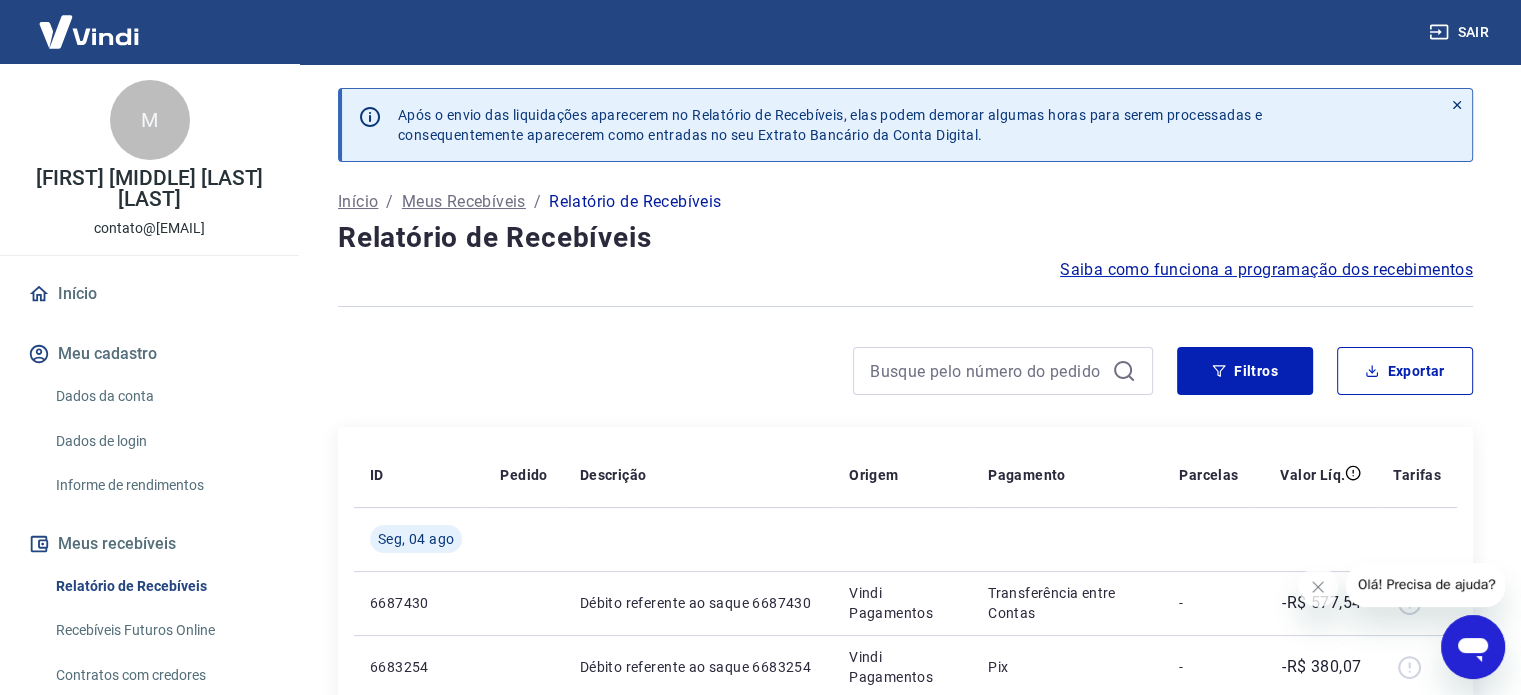 click on "Início" at bounding box center [149, 294] 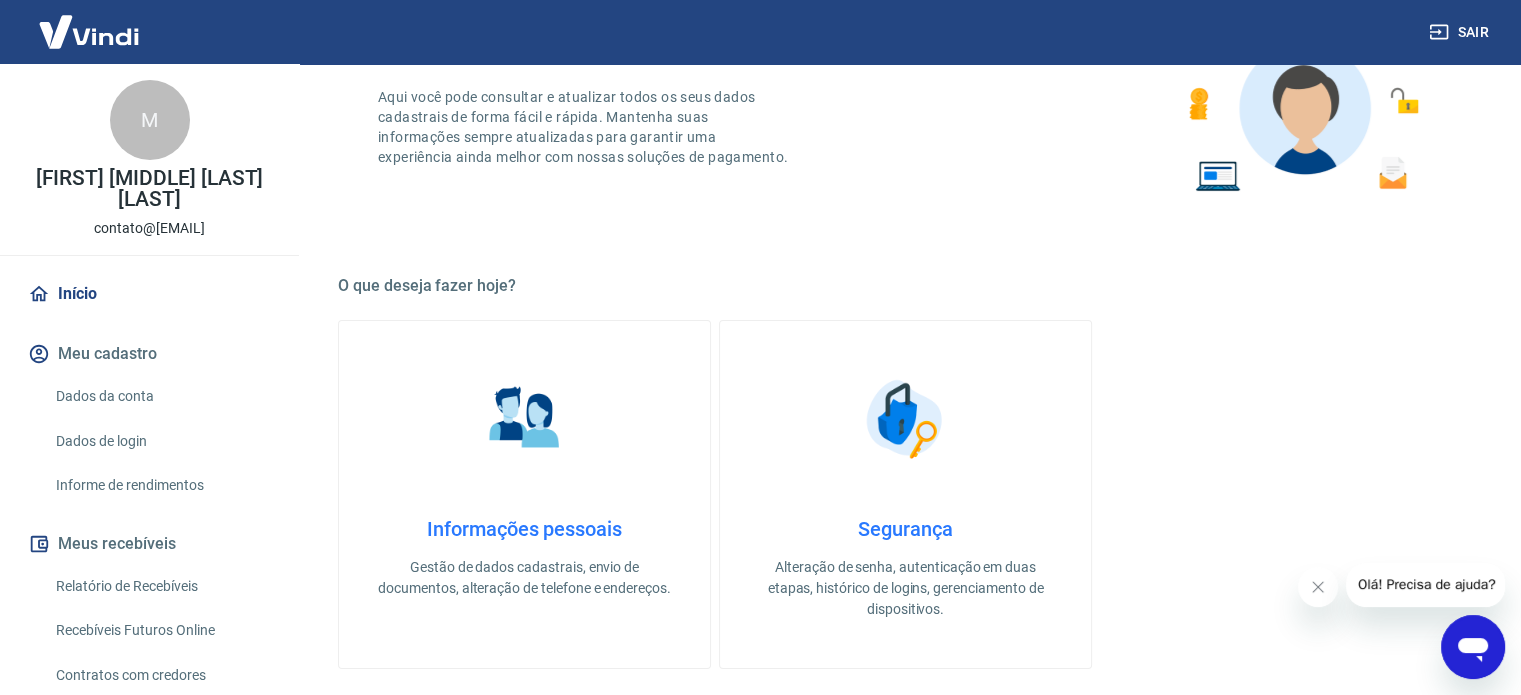 scroll, scrollTop: 13, scrollLeft: 0, axis: vertical 